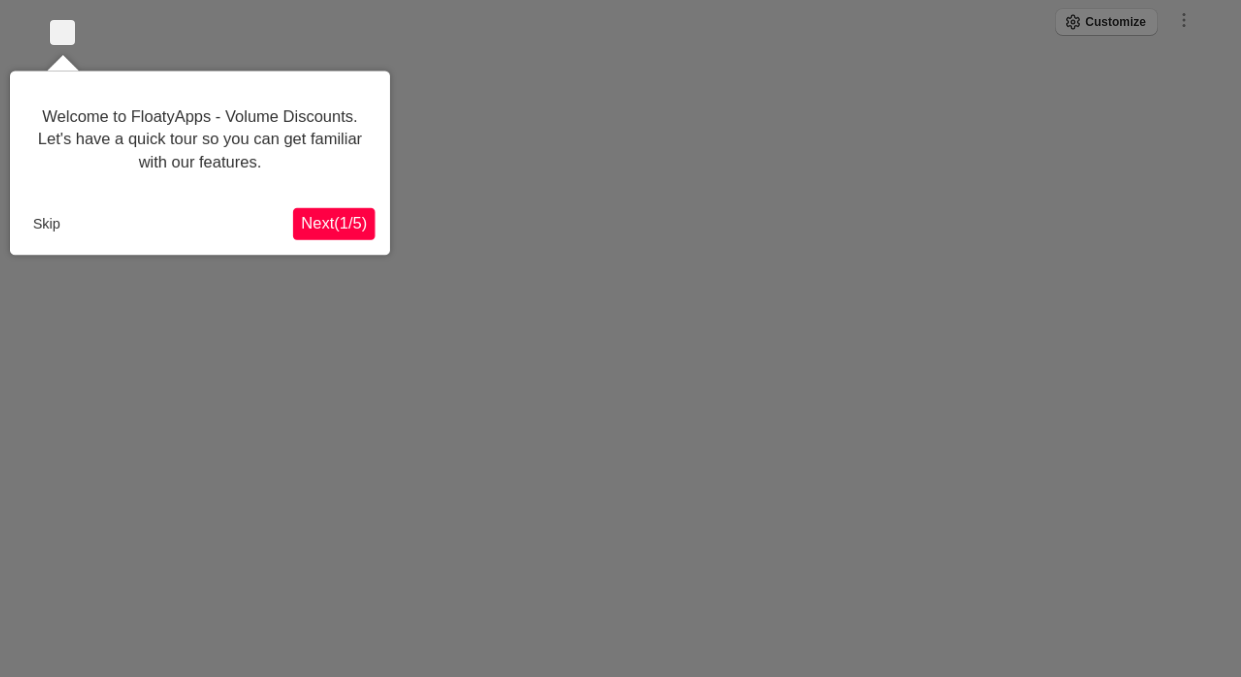 scroll, scrollTop: 0, scrollLeft: 0, axis: both 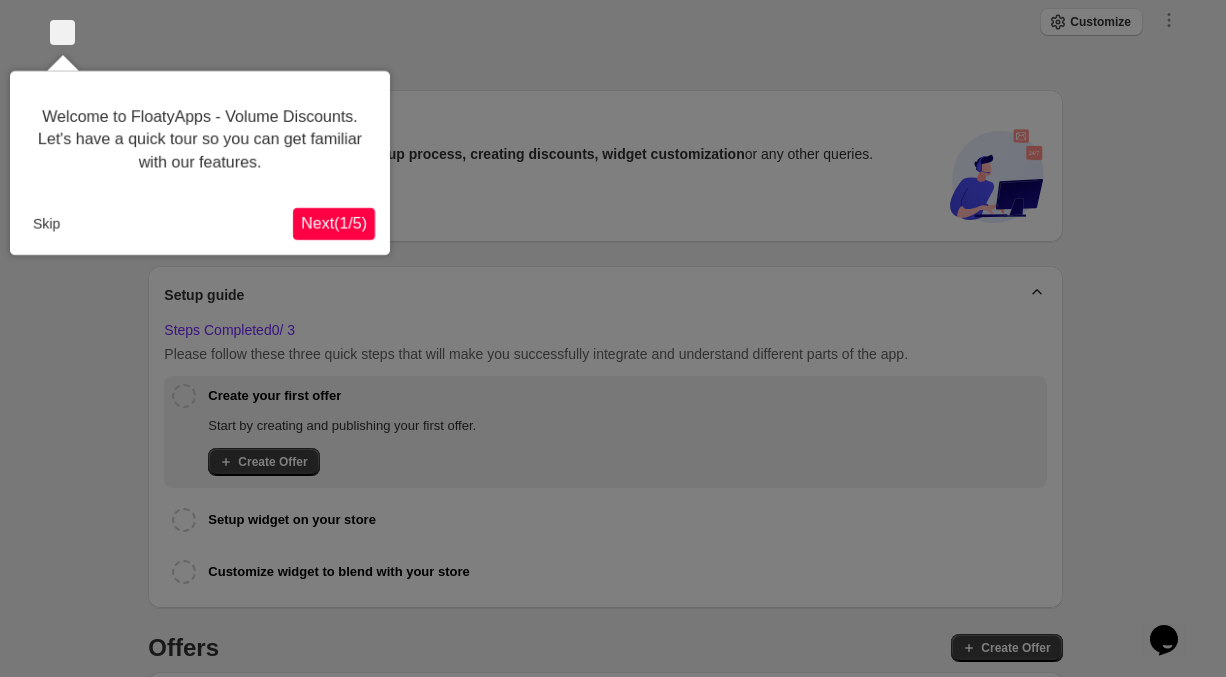 click on "Next  ( 1 / 5 )" at bounding box center [334, 223] 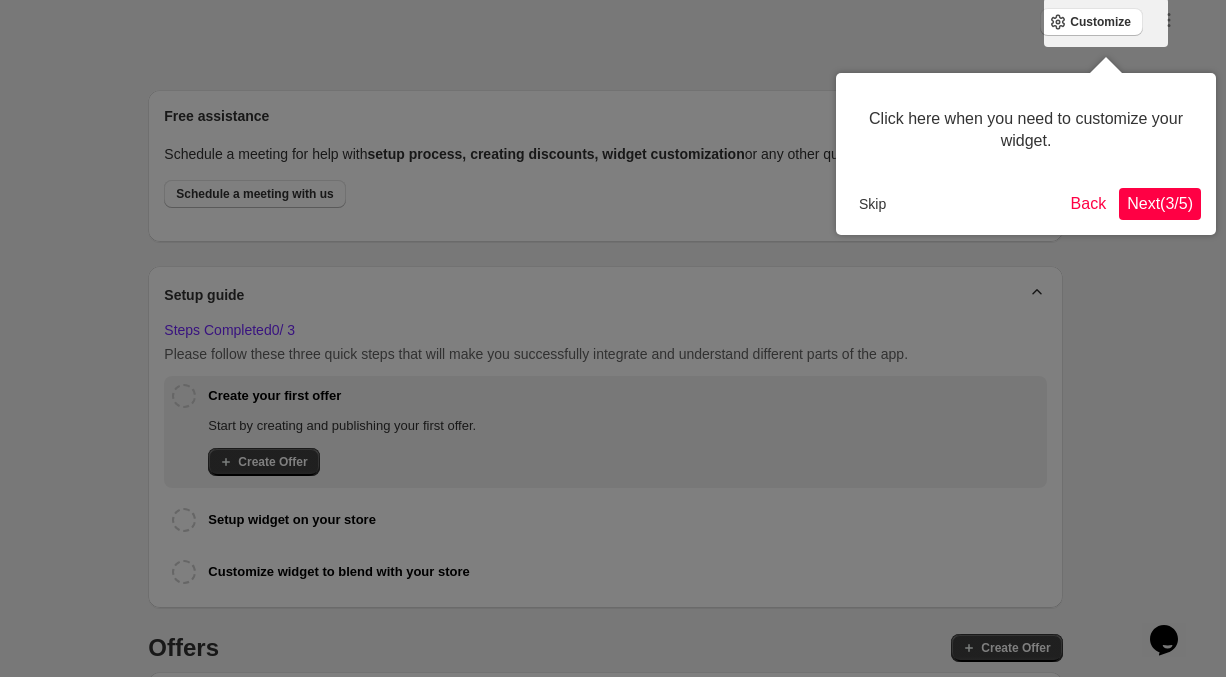 click on "Next  ( 3 / 5 )" at bounding box center [1160, 203] 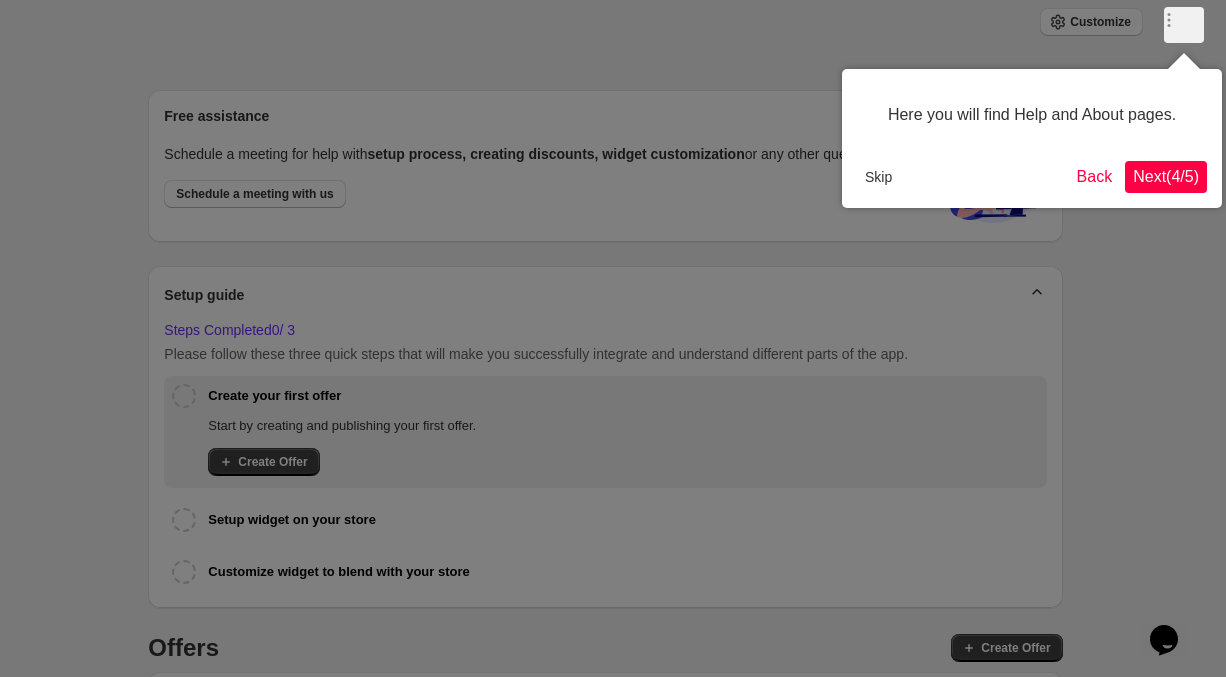 click on "Next  ( 4 / 5 )" at bounding box center [1166, 176] 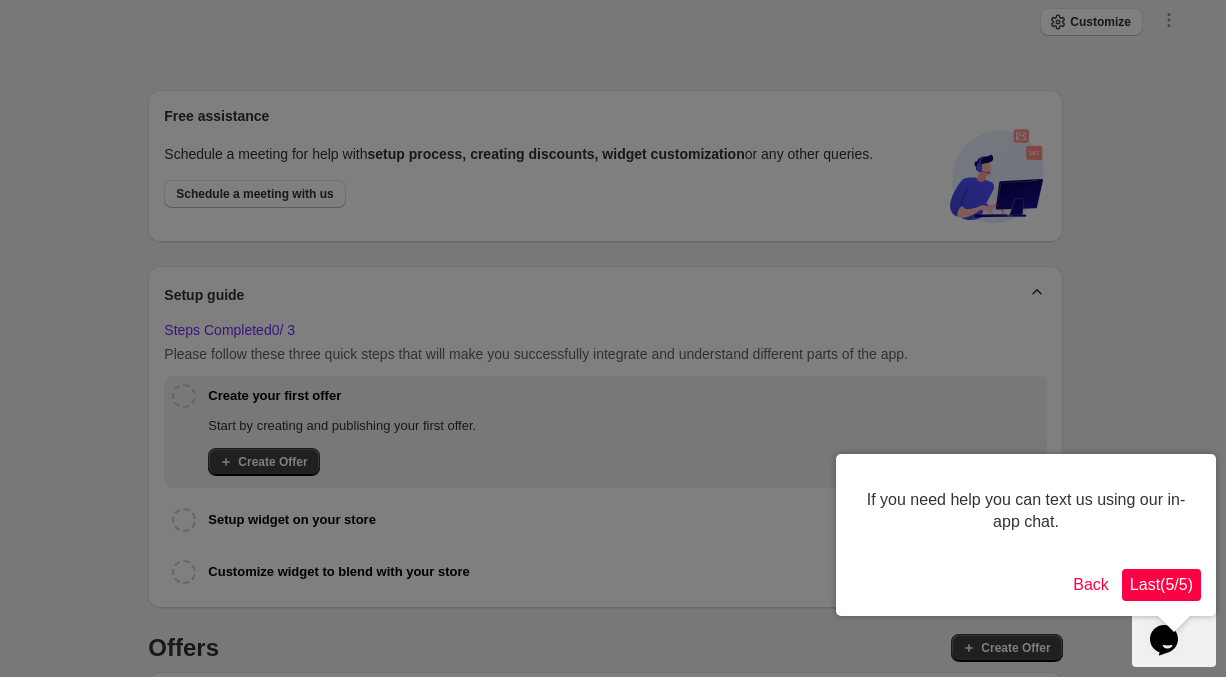 scroll, scrollTop: 445, scrollLeft: 0, axis: vertical 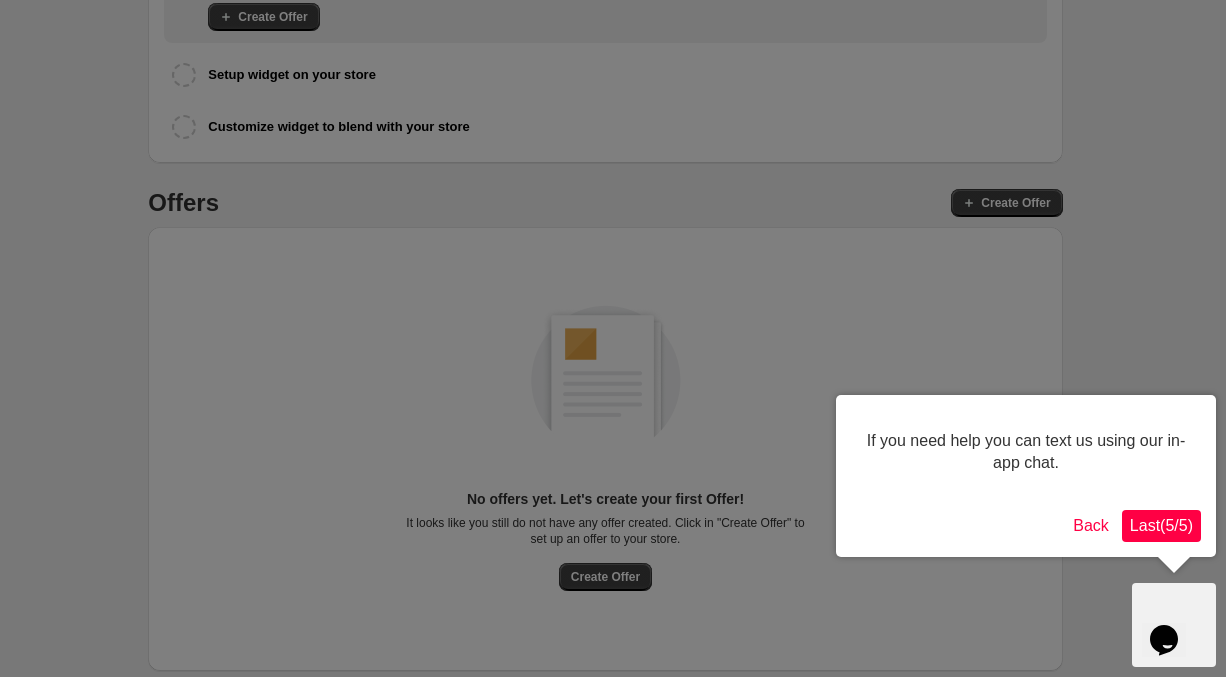 click on "Last  ( 5 / 5 )" at bounding box center (1161, 525) 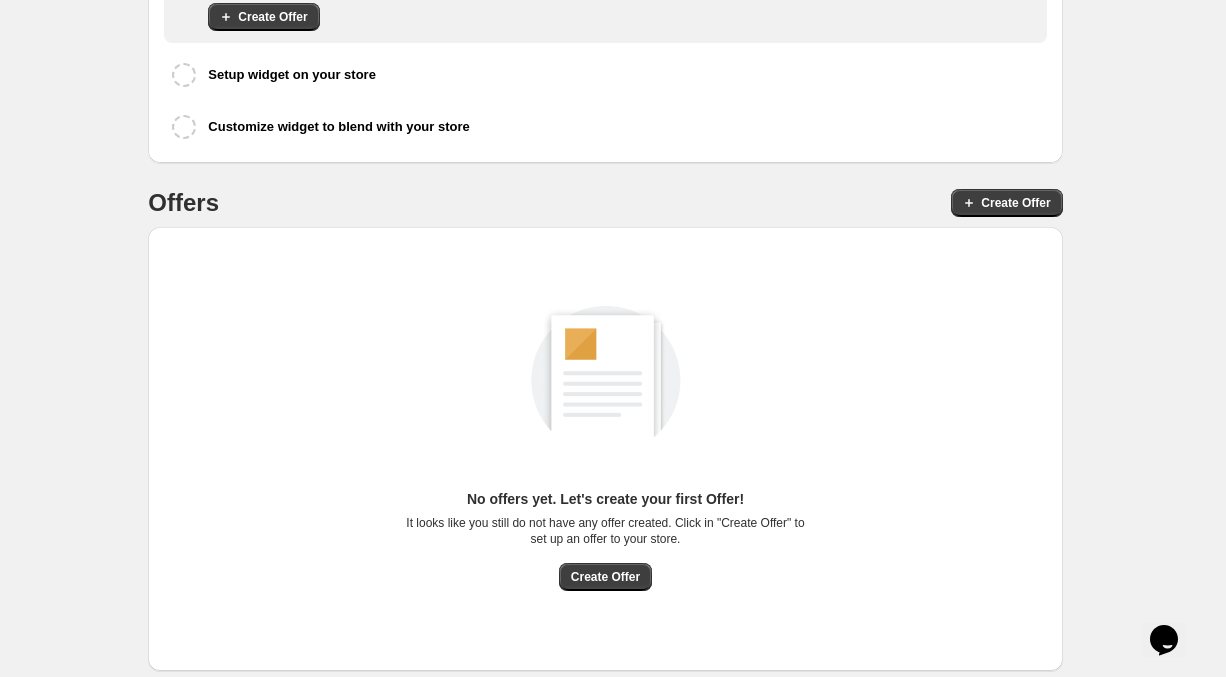 scroll, scrollTop: 421, scrollLeft: 0, axis: vertical 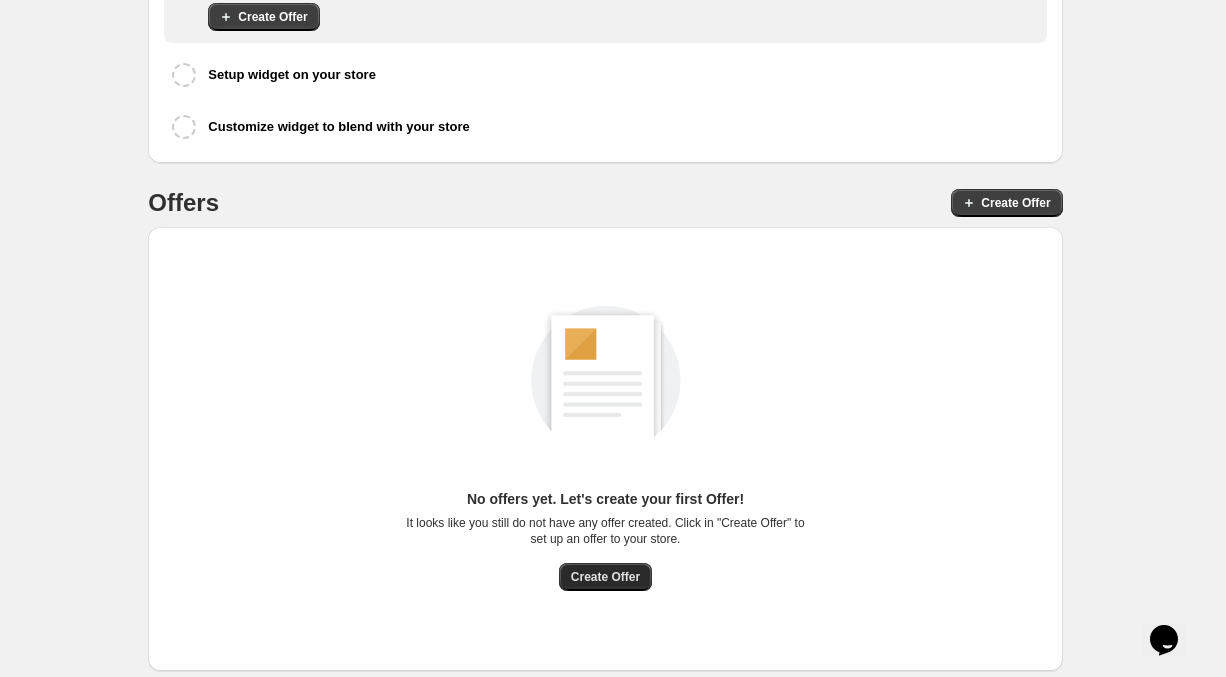 click on "Create Offer" at bounding box center [605, 577] 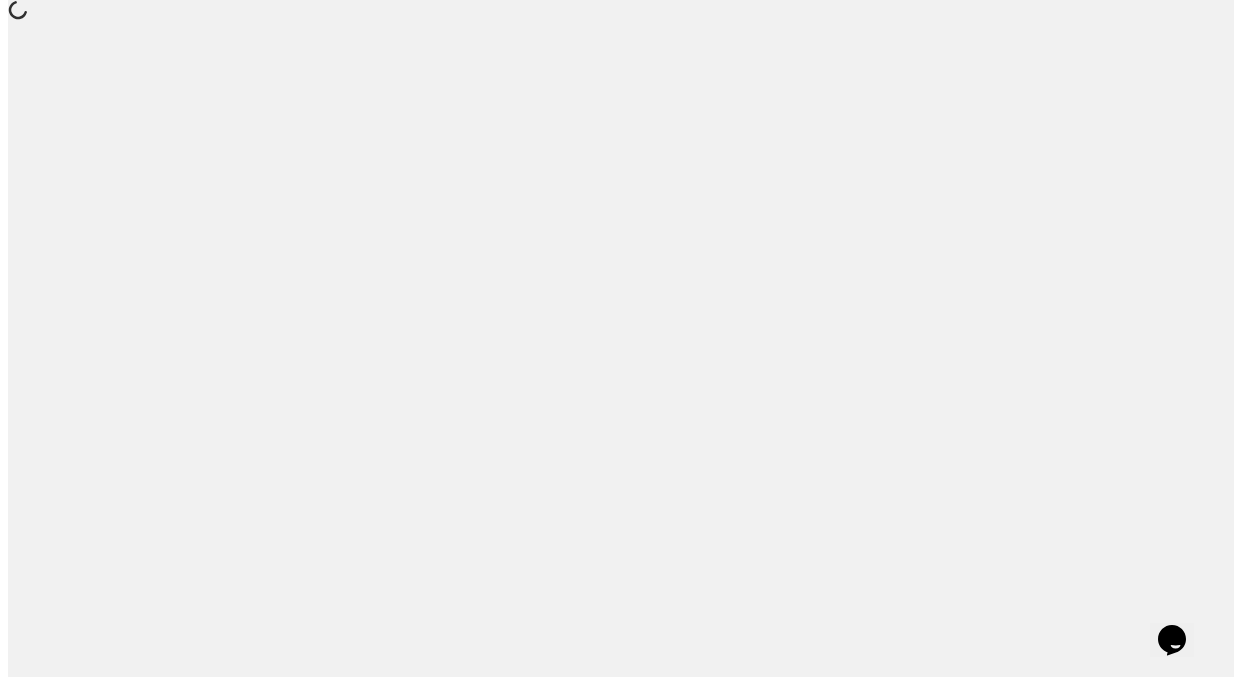 scroll, scrollTop: 0, scrollLeft: 0, axis: both 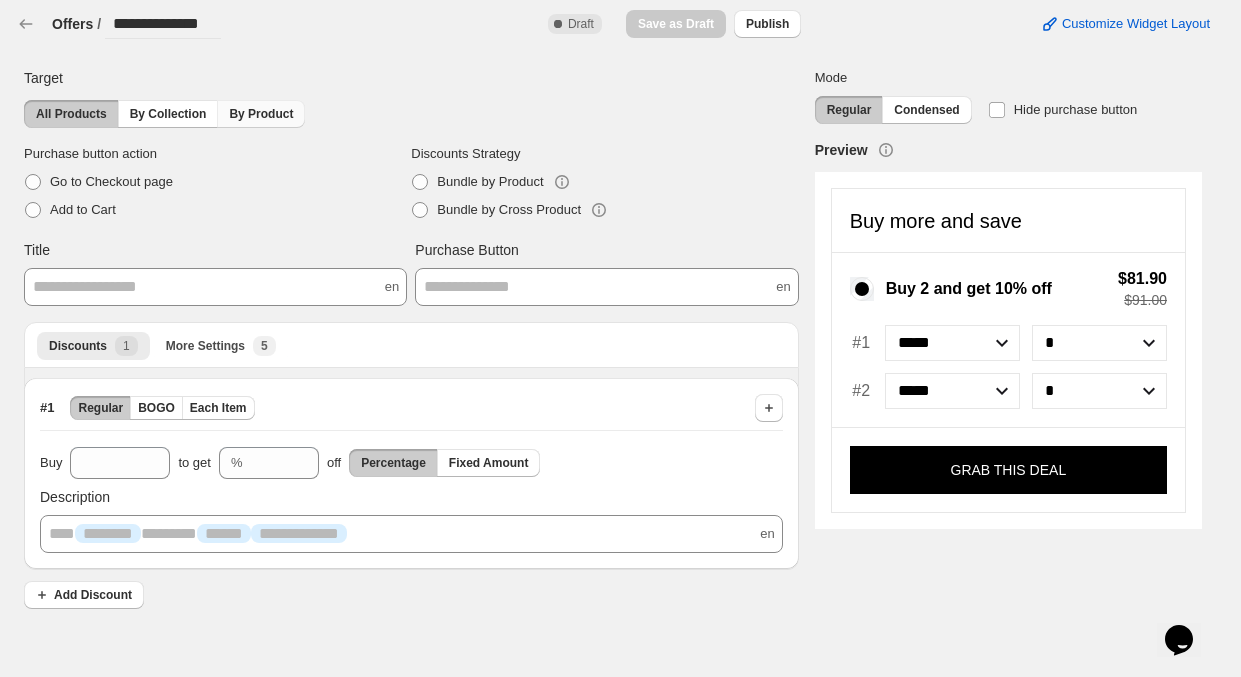 click on "By Product" at bounding box center [261, 114] 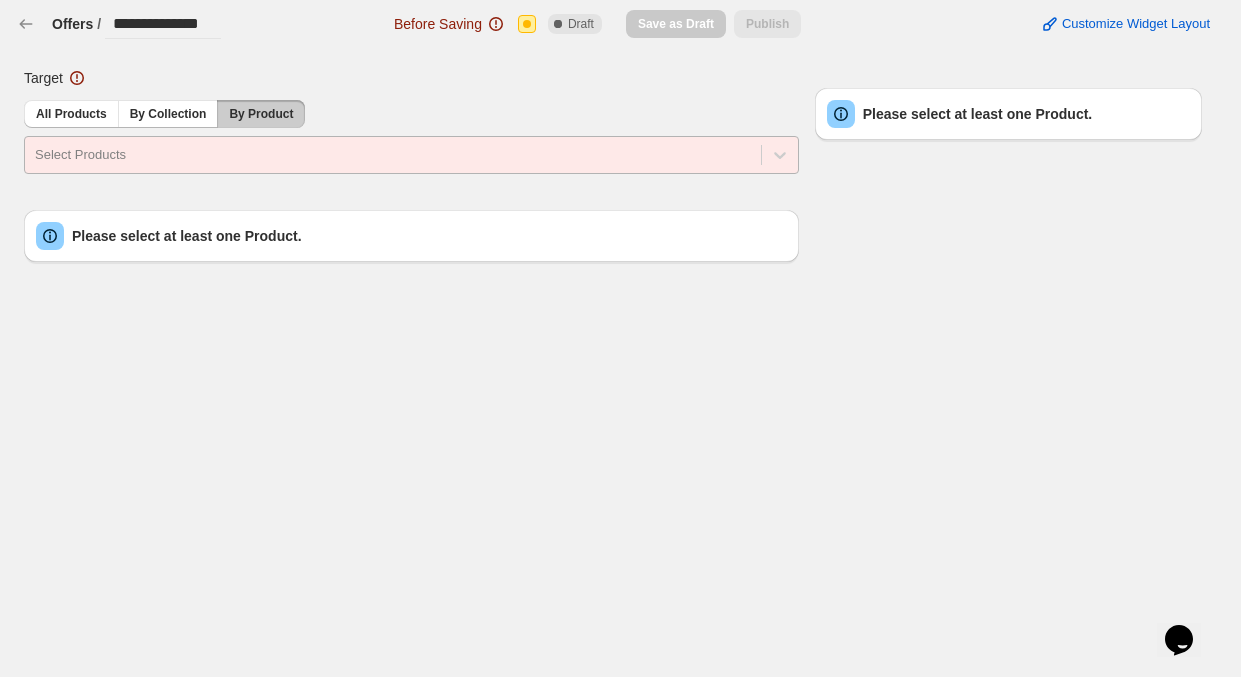 click at bounding box center (393, 155) 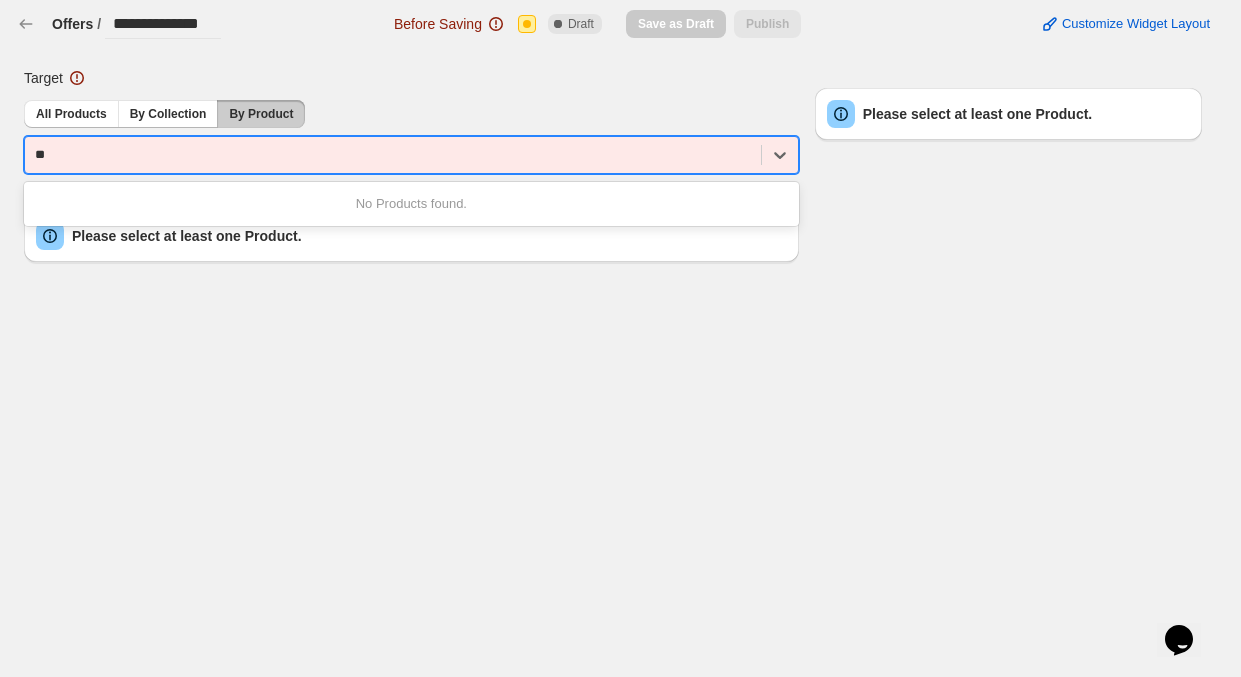type on "*" 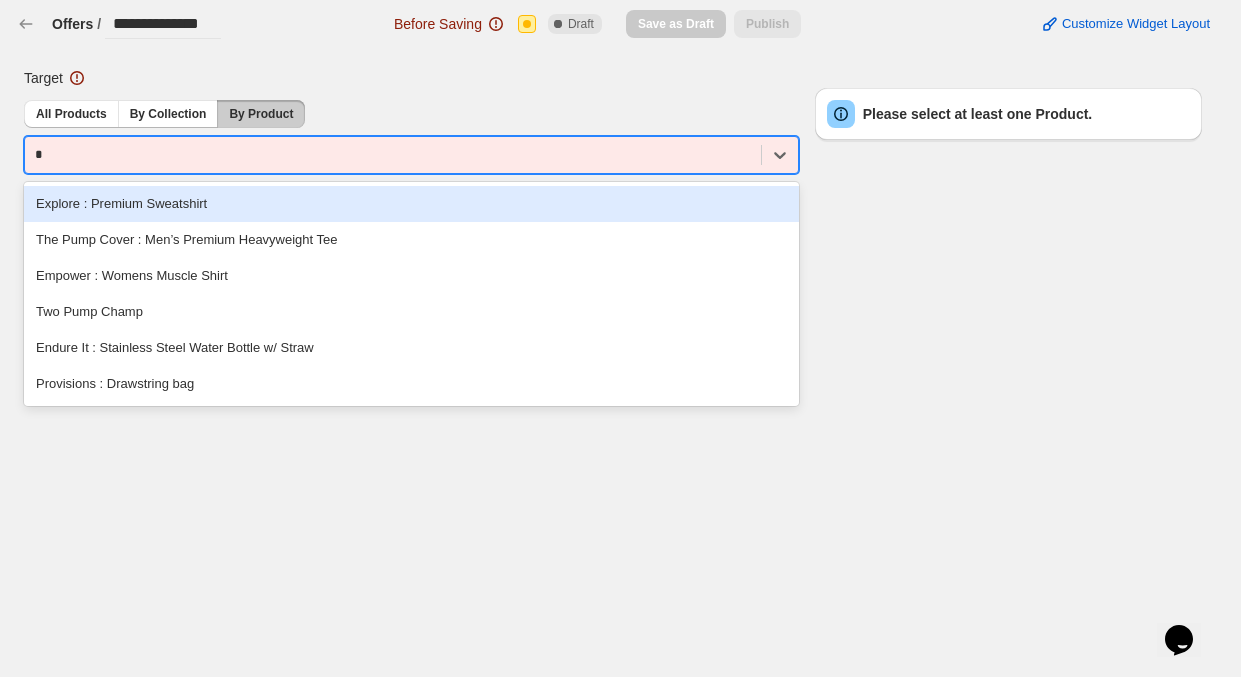 type 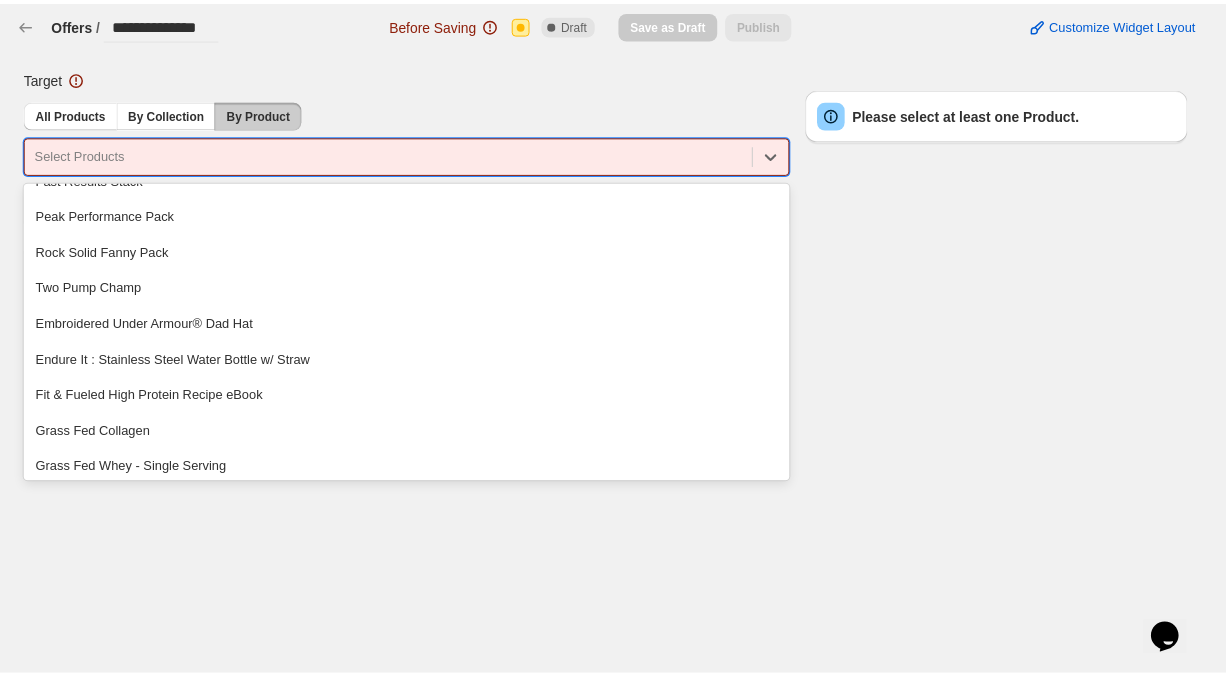 scroll, scrollTop: 937, scrollLeft: 0, axis: vertical 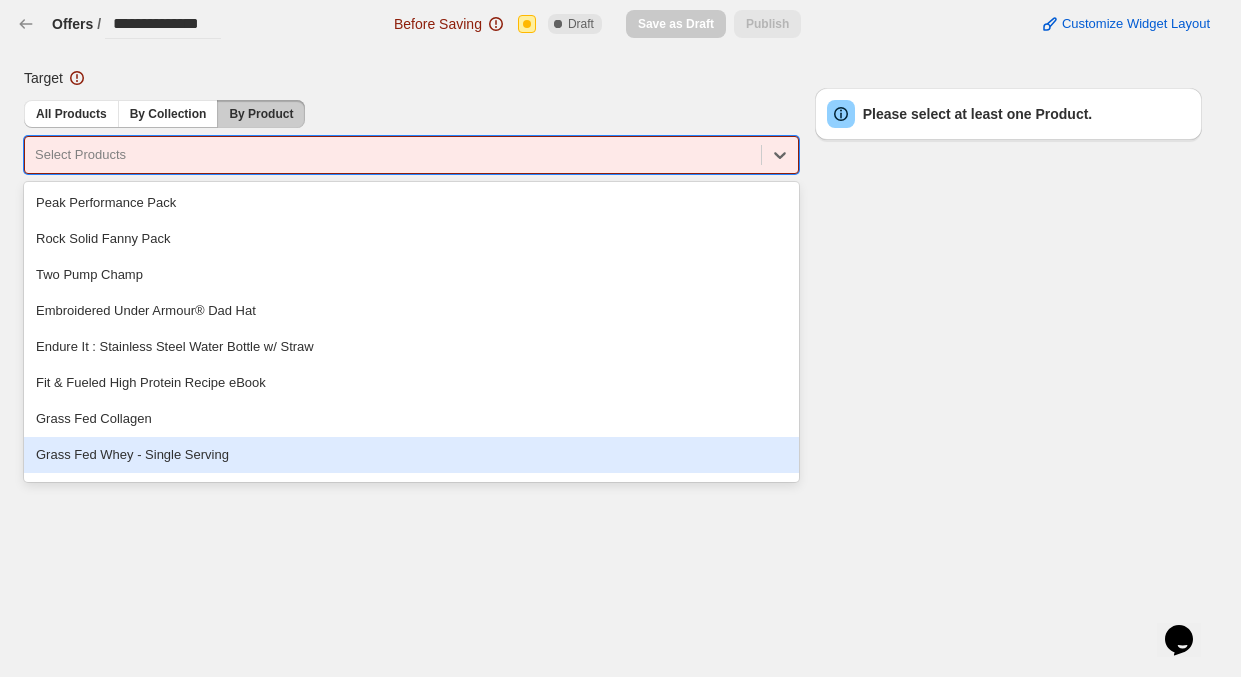 click on "Grass Fed Whey - Single Serving" at bounding box center (411, 455) 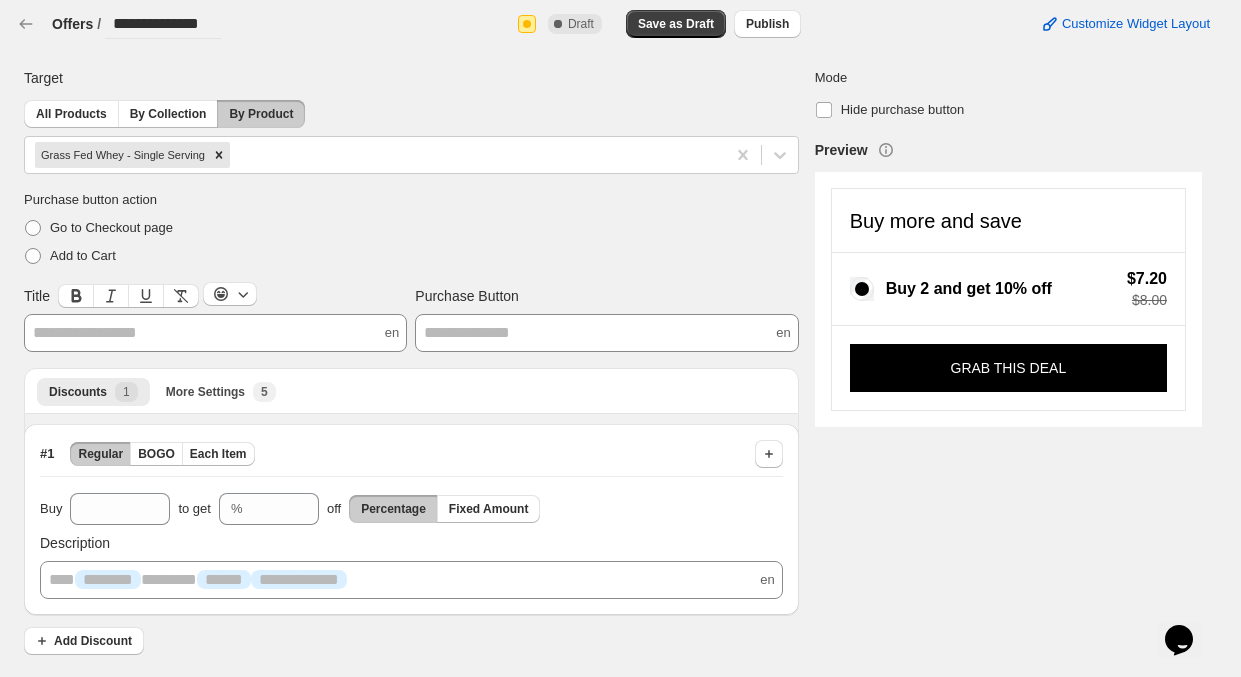 click on "**********" at bounding box center (215, 333) 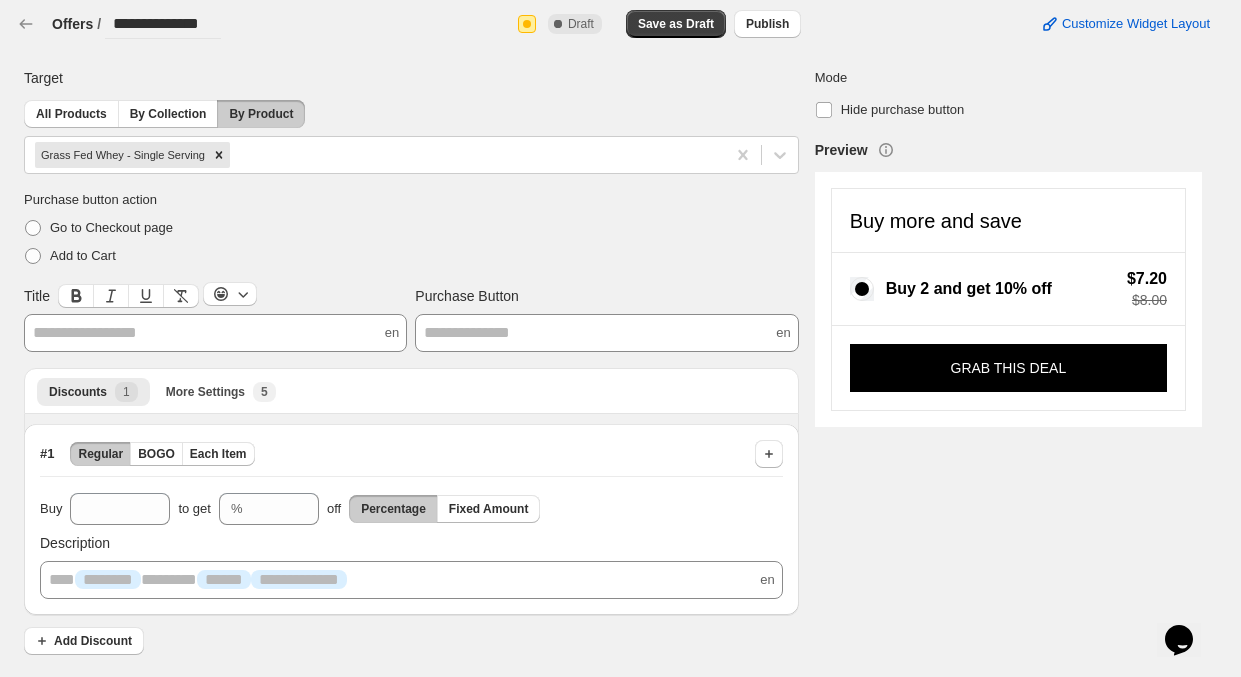 click on "**********" at bounding box center (606, 333) 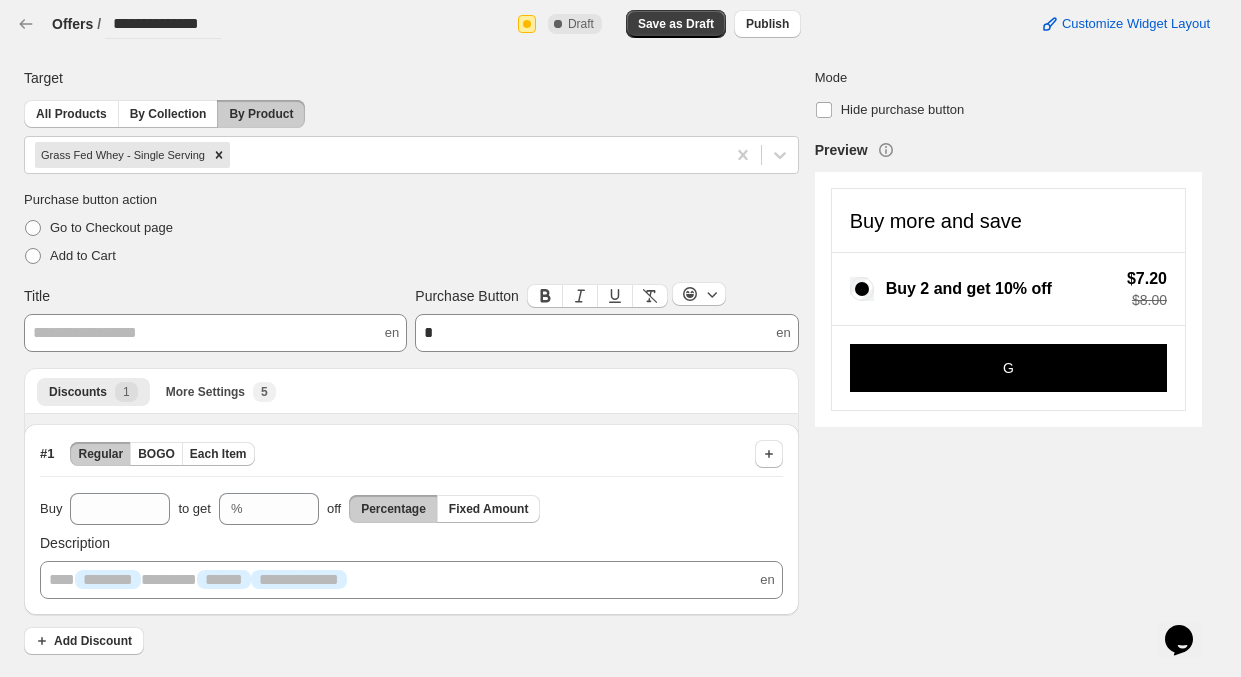 type 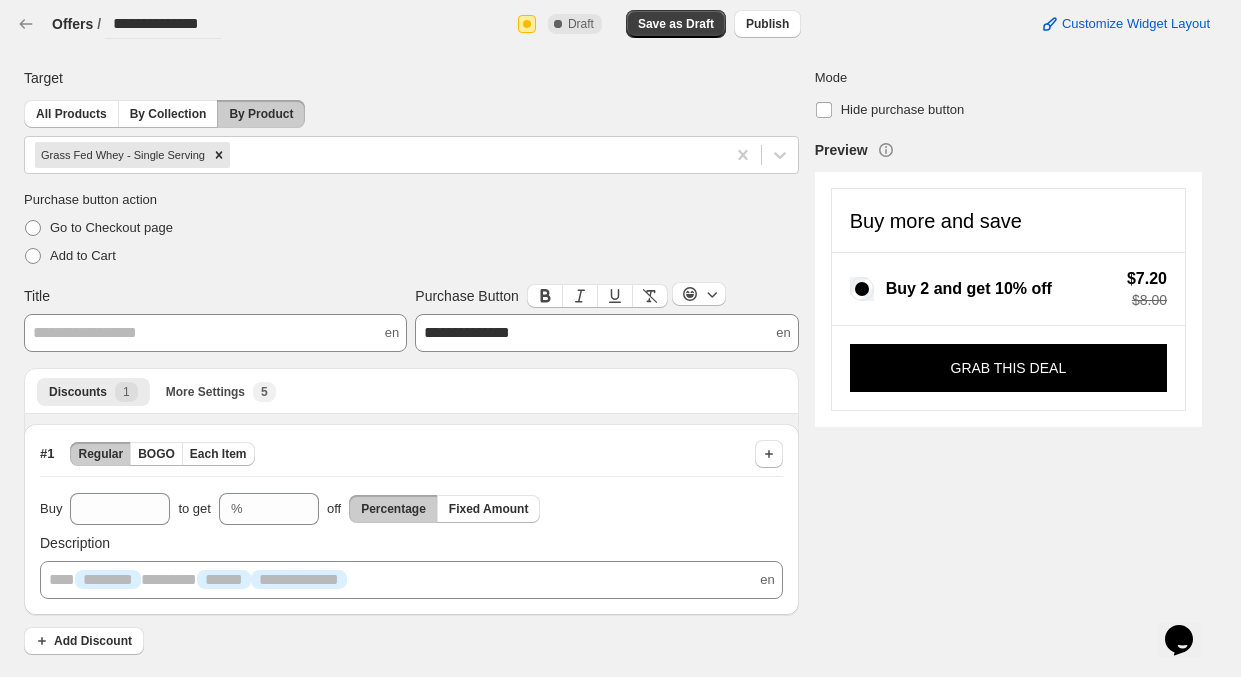 click on "**********" at bounding box center [215, 333] 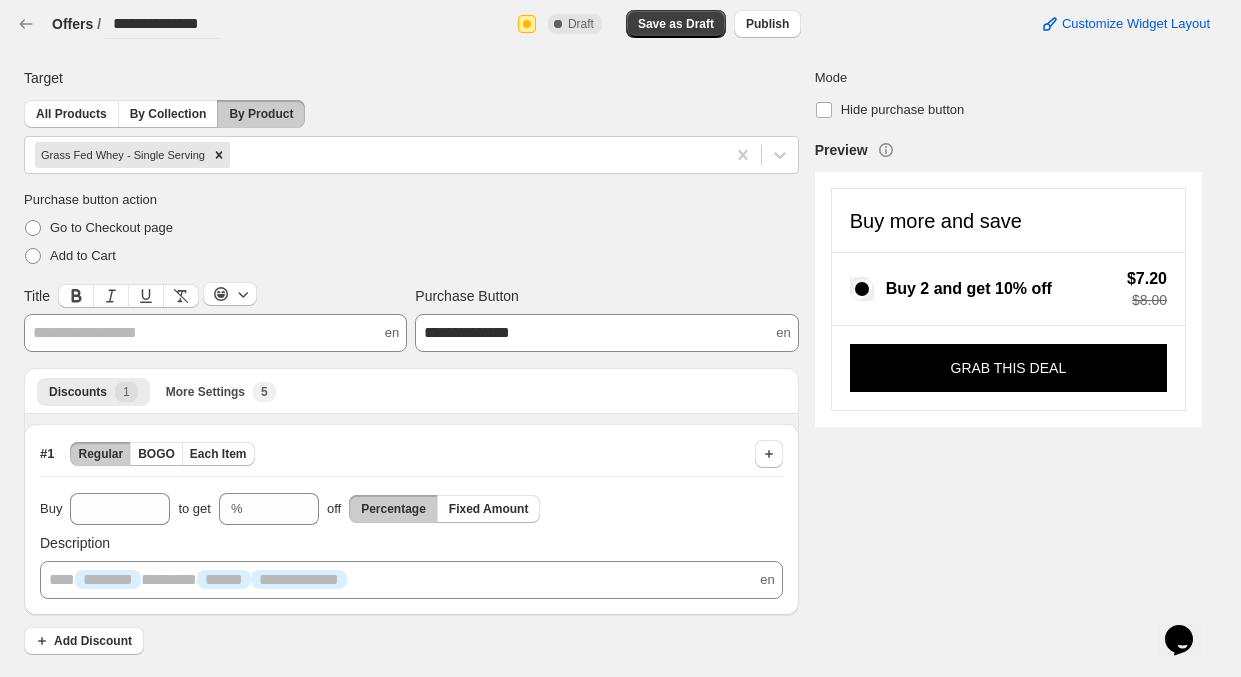 type 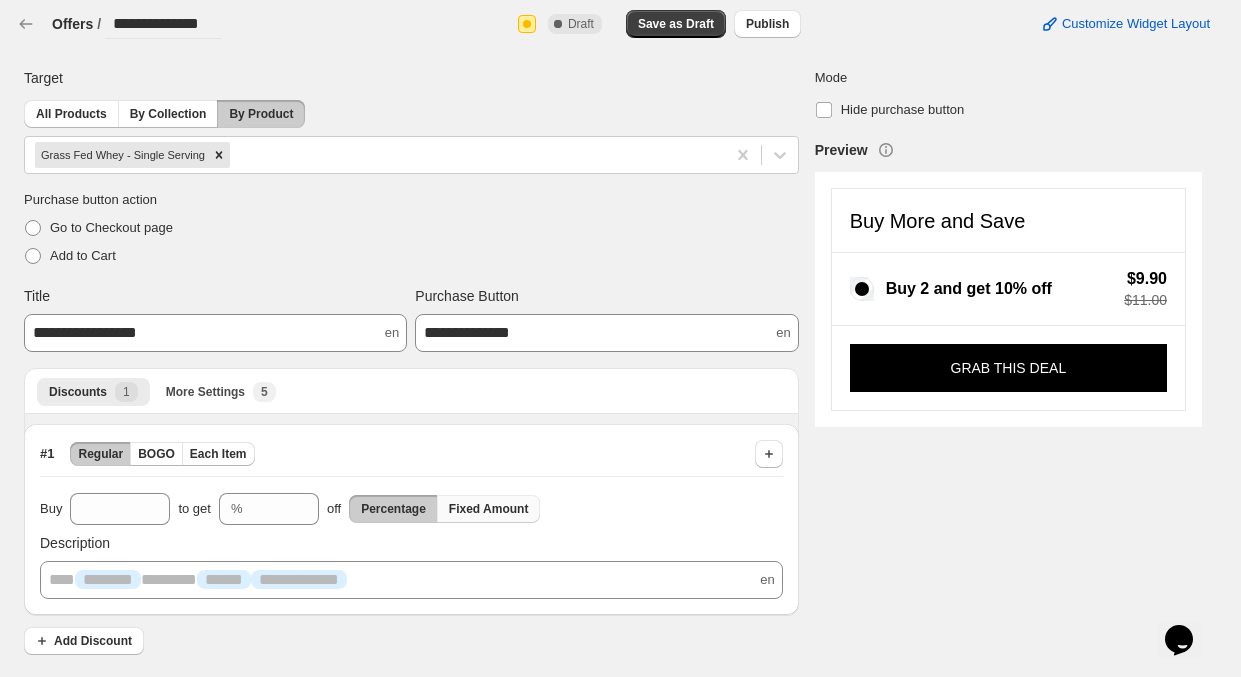 click on "Fixed Amount" at bounding box center (489, 509) 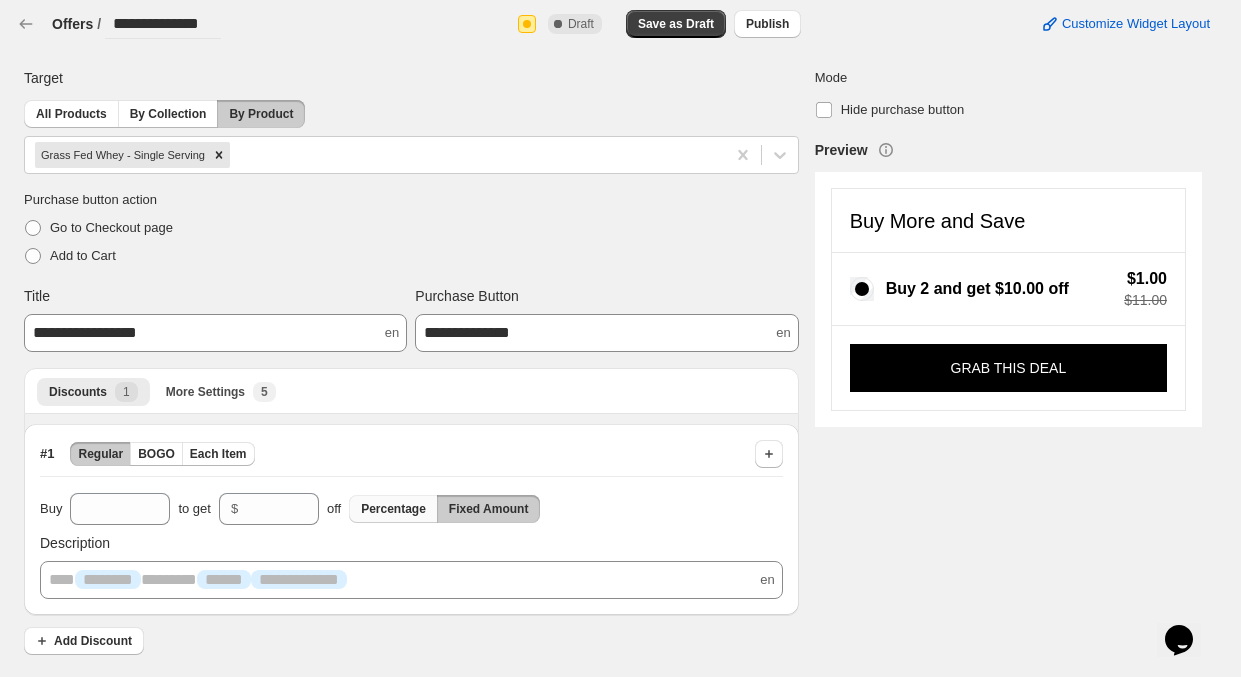 click on "Percentage" at bounding box center (393, 509) 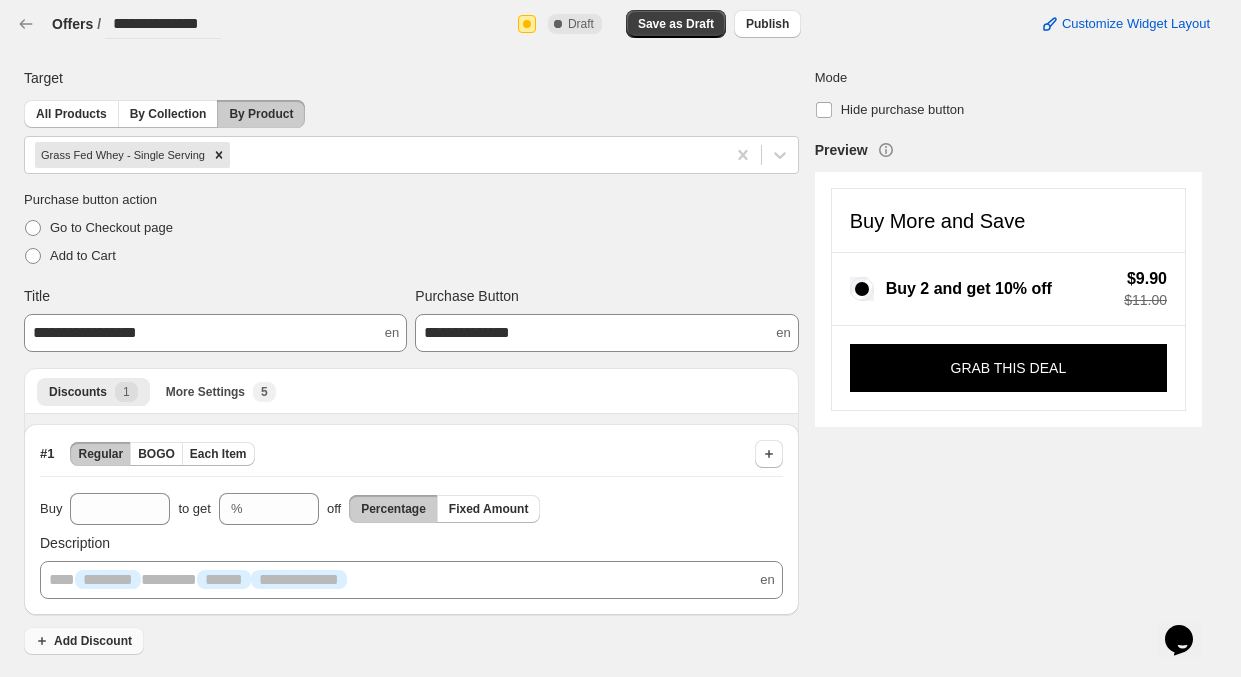 click on "Add Discount" at bounding box center (93, 641) 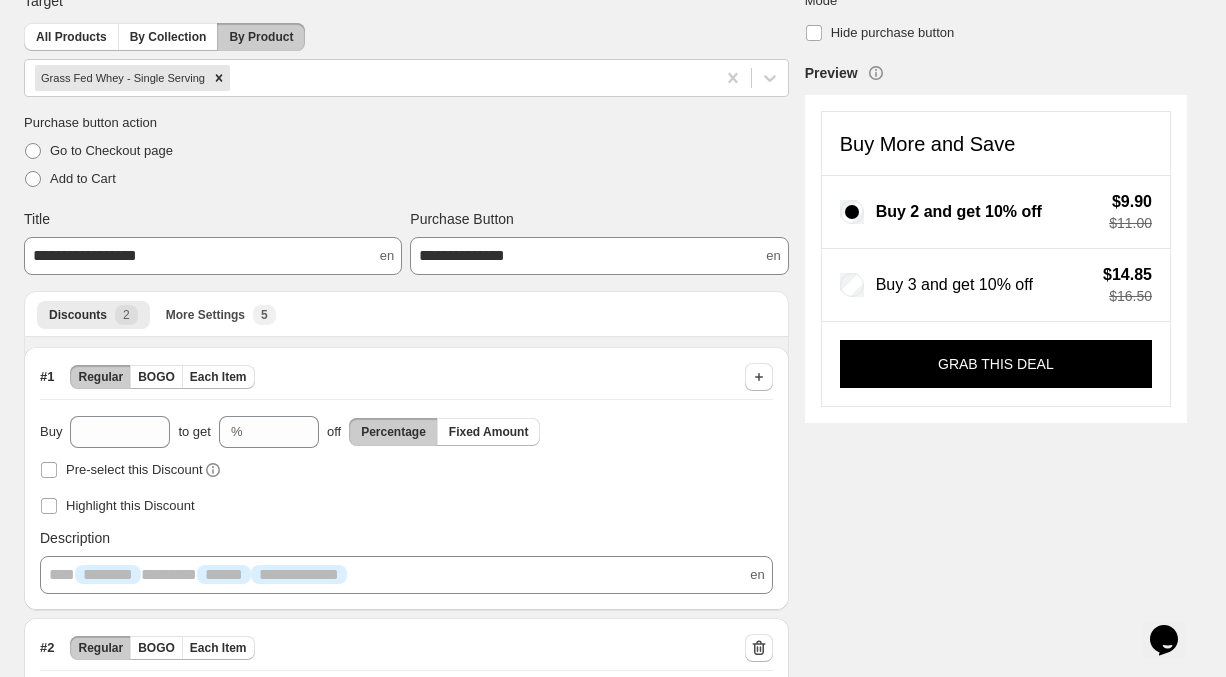 scroll, scrollTop: 339, scrollLeft: 0, axis: vertical 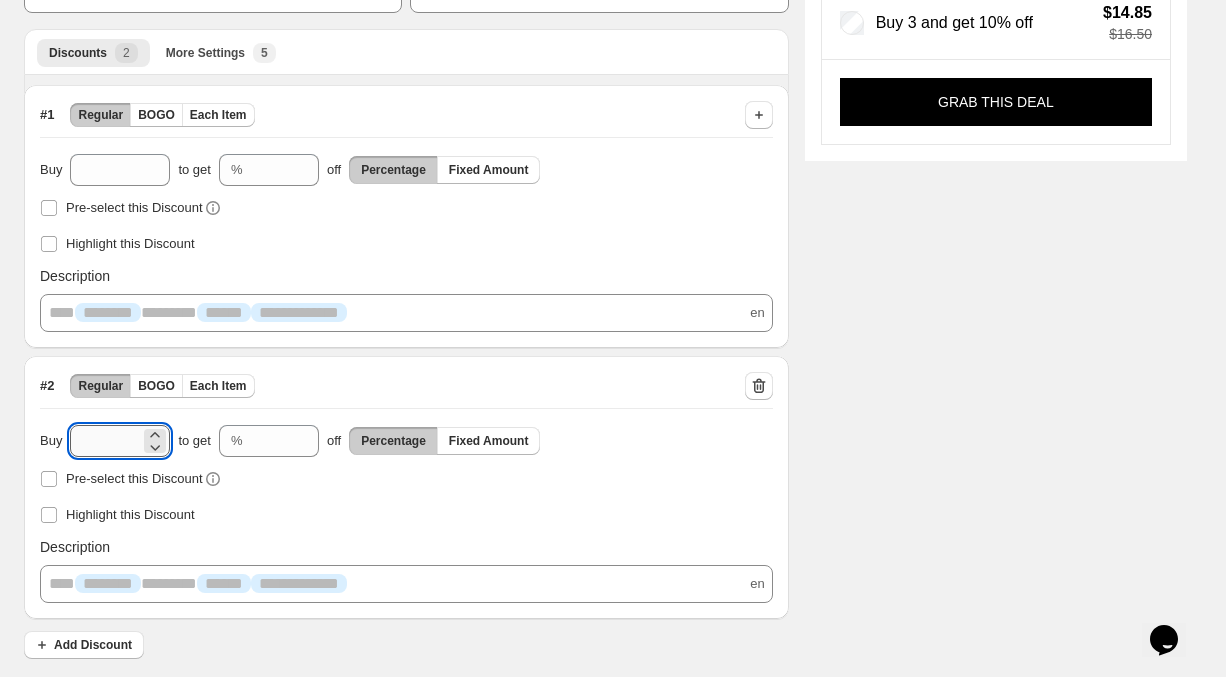 drag, startPoint x: 94, startPoint y: 441, endPoint x: 83, endPoint y: 441, distance: 11 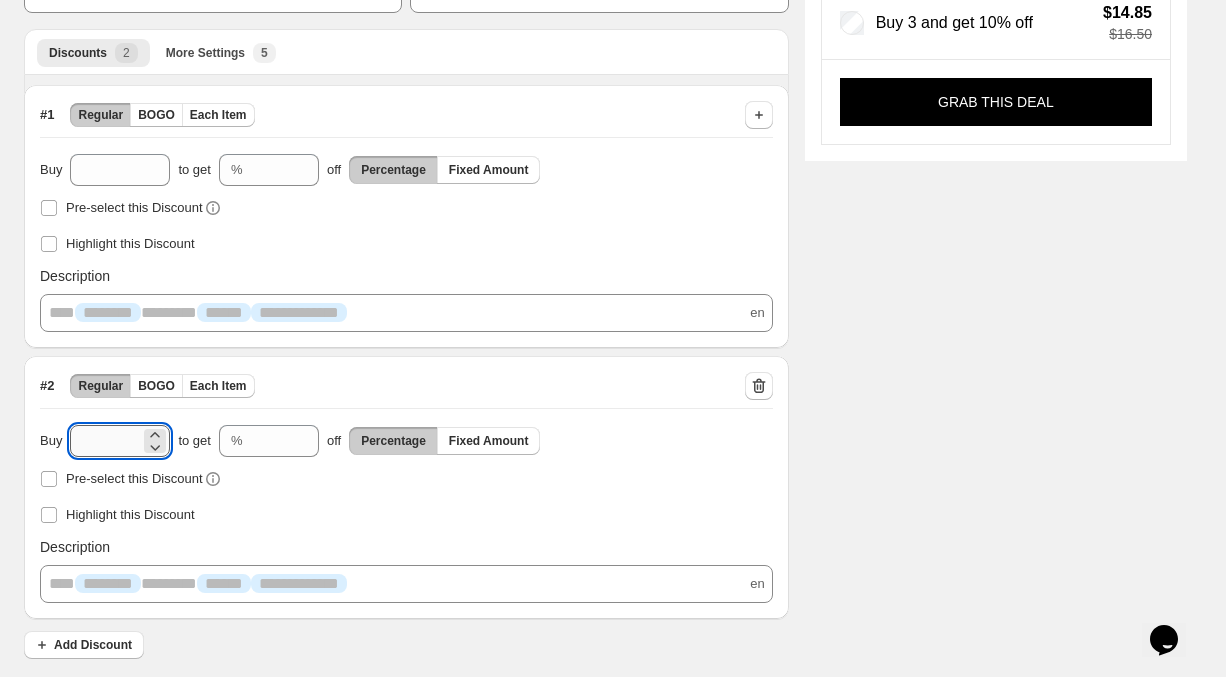 click on "*" at bounding box center (105, 441) 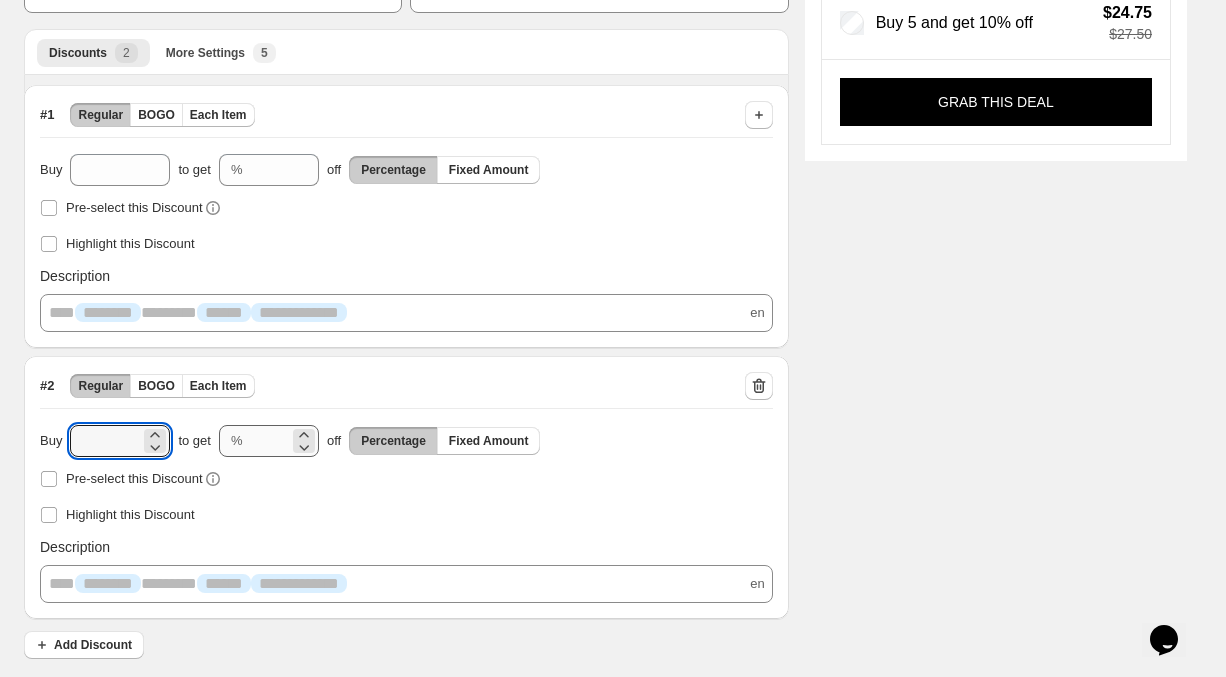type on "*" 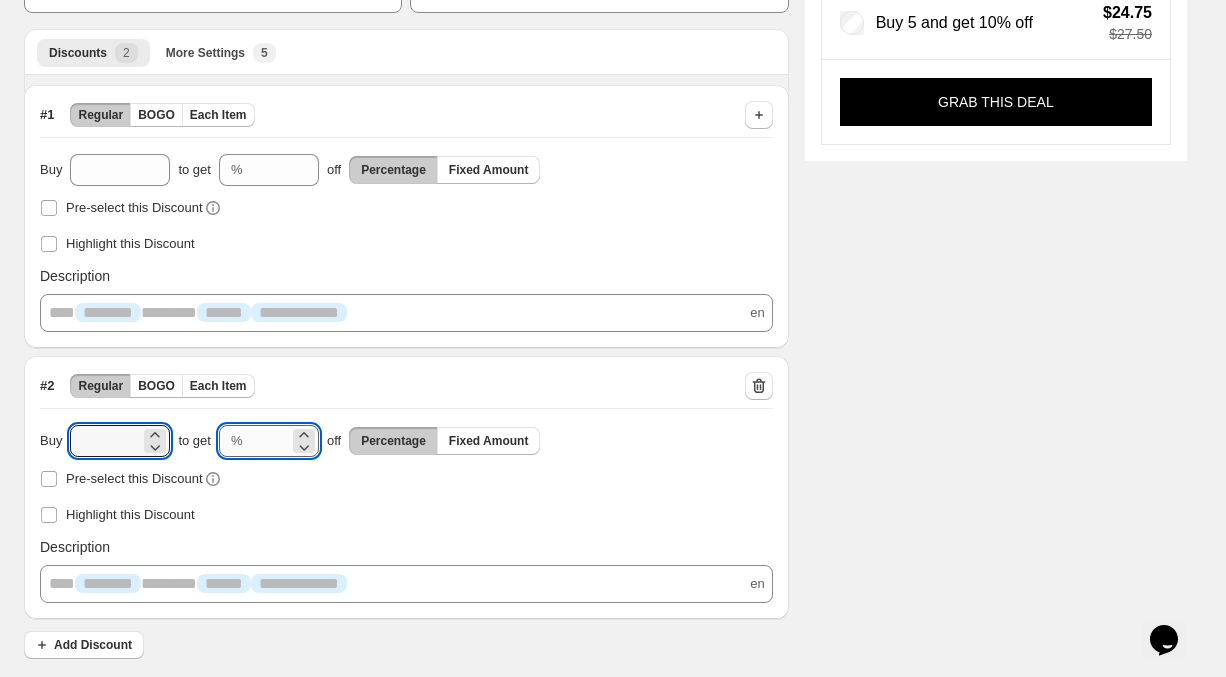 click on "**" at bounding box center (270, 441) 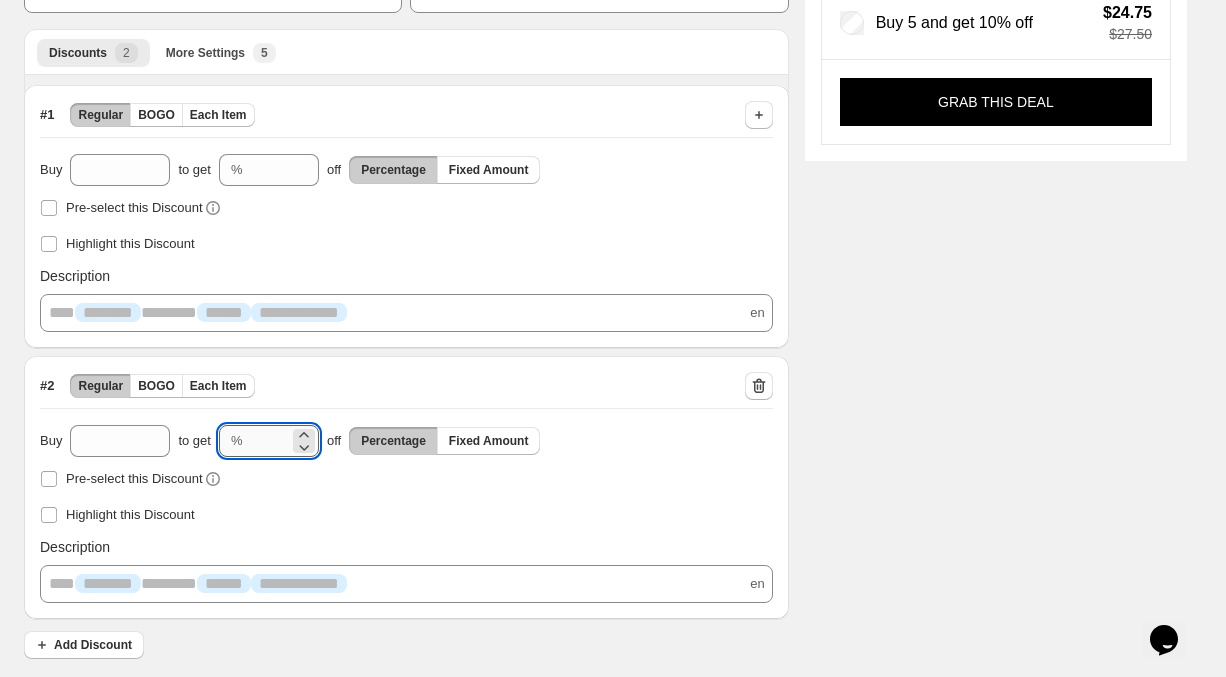 click on "**" at bounding box center [270, 441] 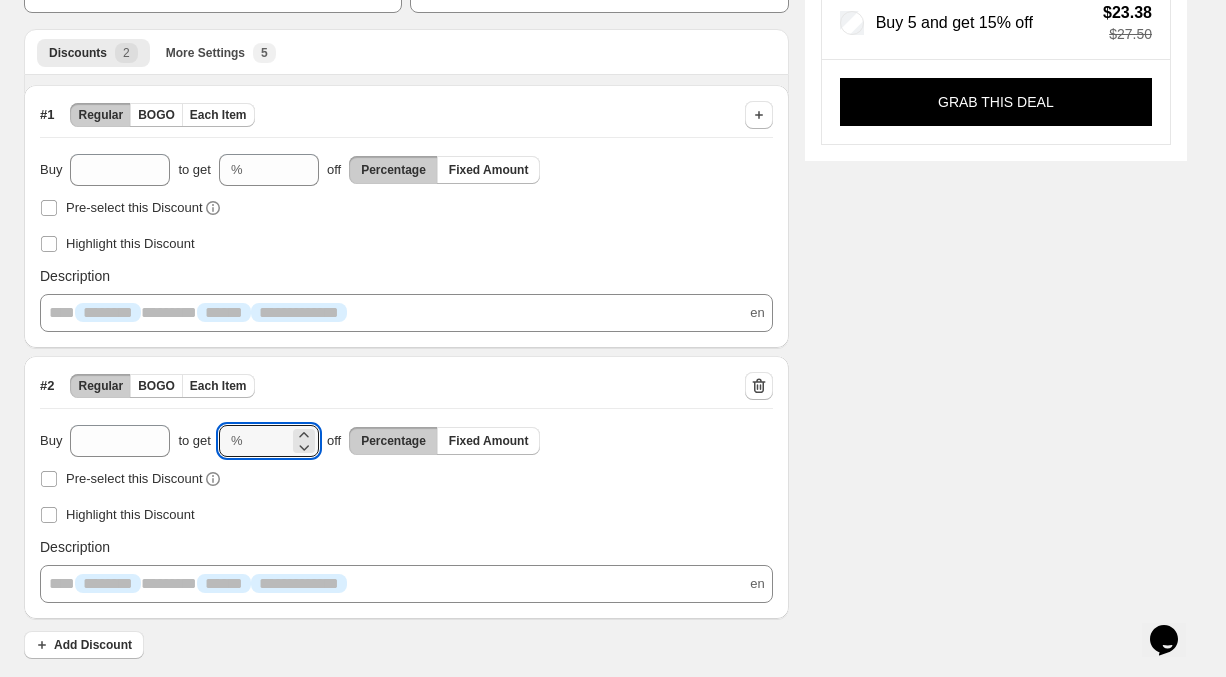 type on "**" 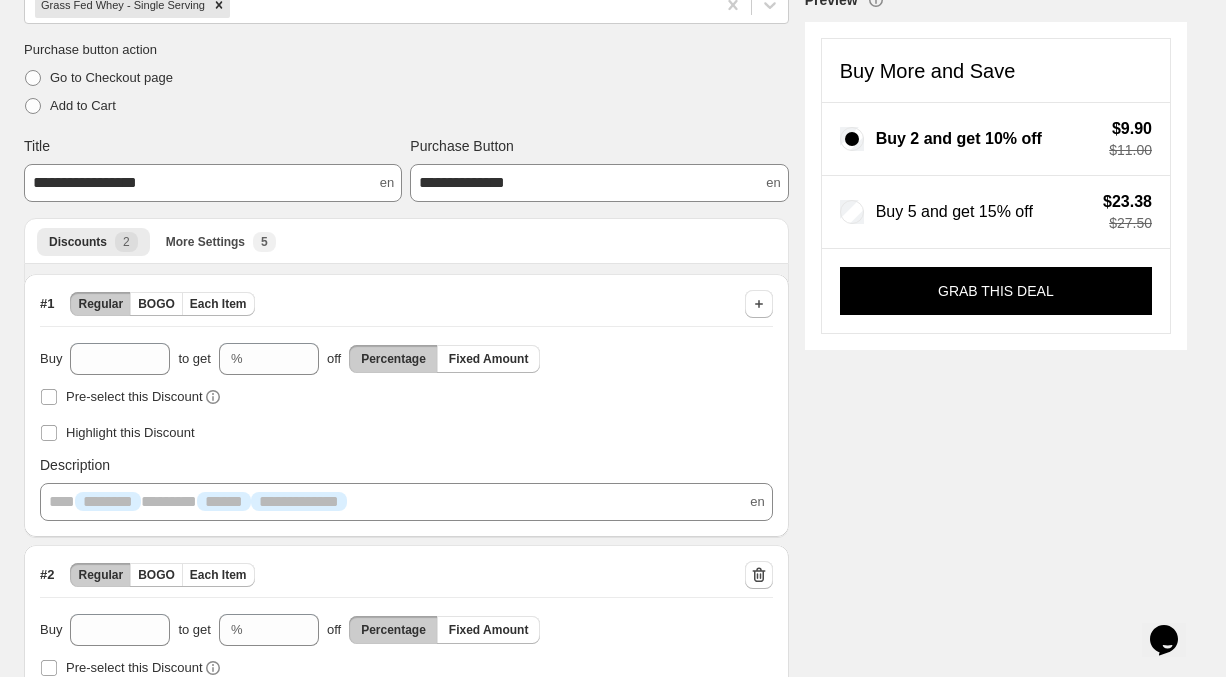 scroll, scrollTop: 339, scrollLeft: 0, axis: vertical 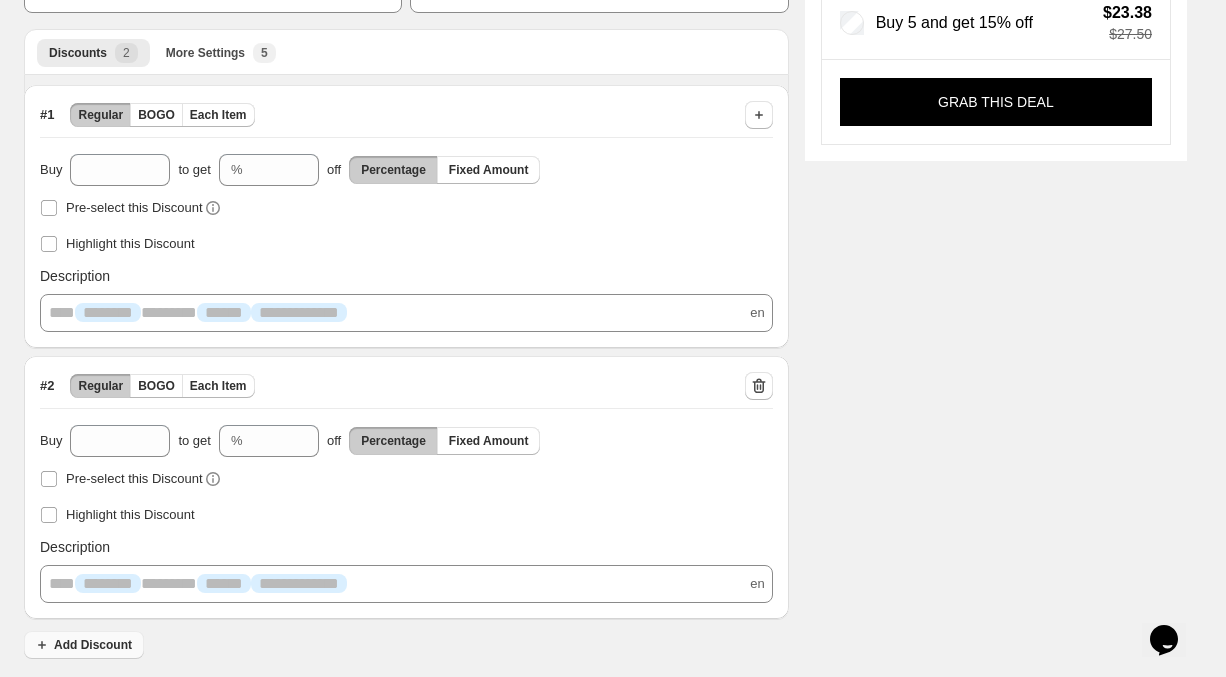click on "Add Discount" at bounding box center [93, 645] 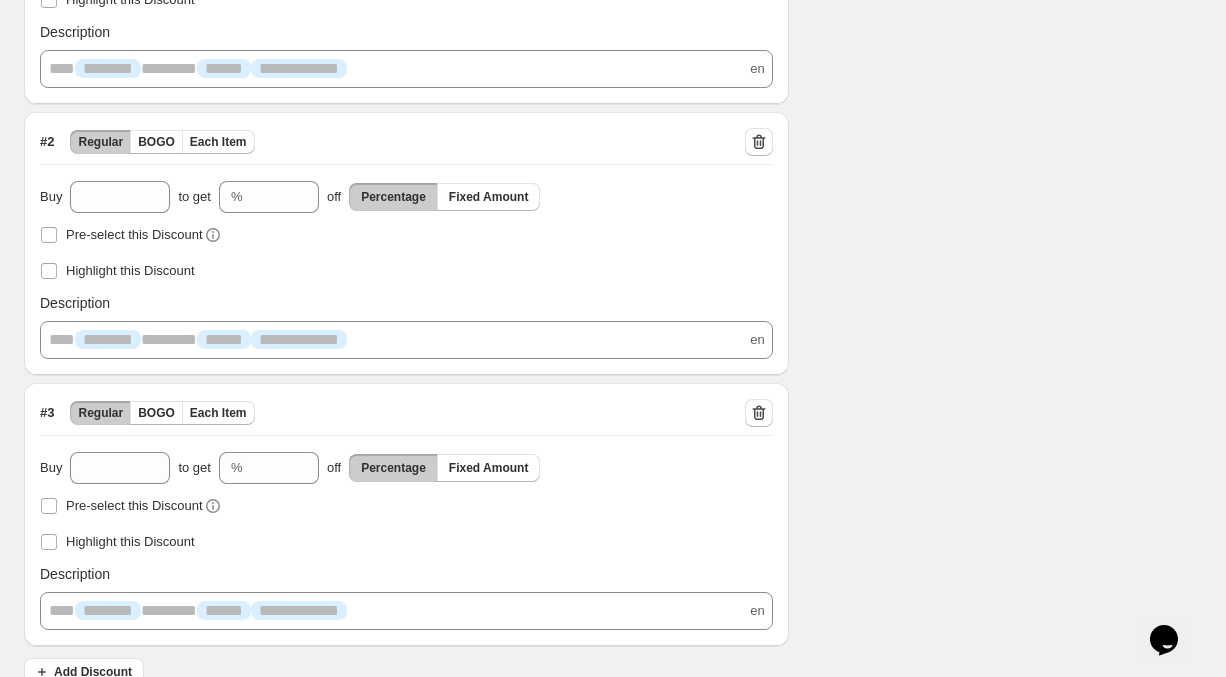 scroll, scrollTop: 610, scrollLeft: 0, axis: vertical 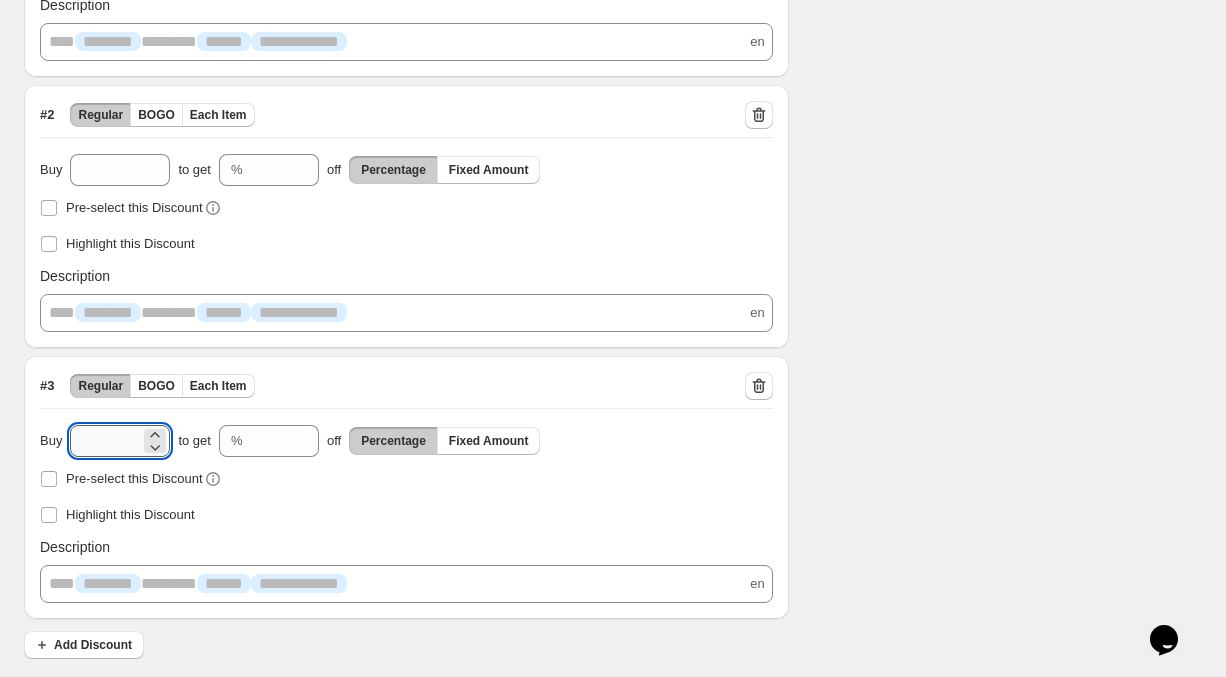drag, startPoint x: 99, startPoint y: 443, endPoint x: 83, endPoint y: 440, distance: 16.27882 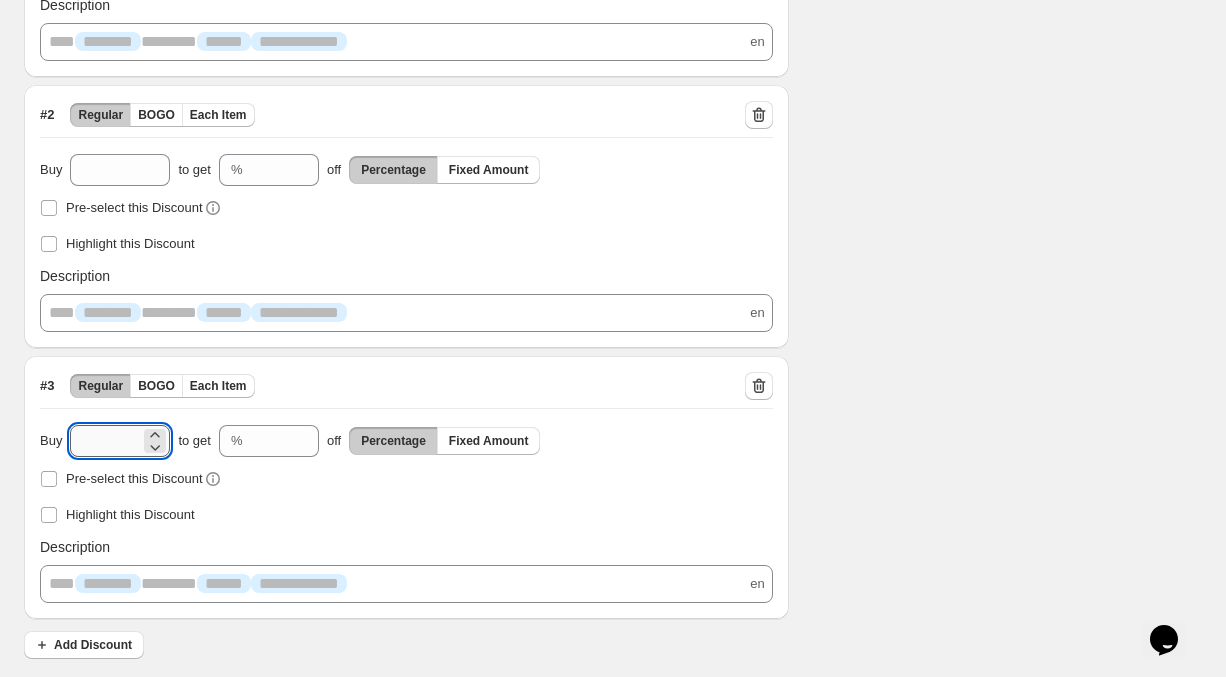 click on "*" at bounding box center [105, 441] 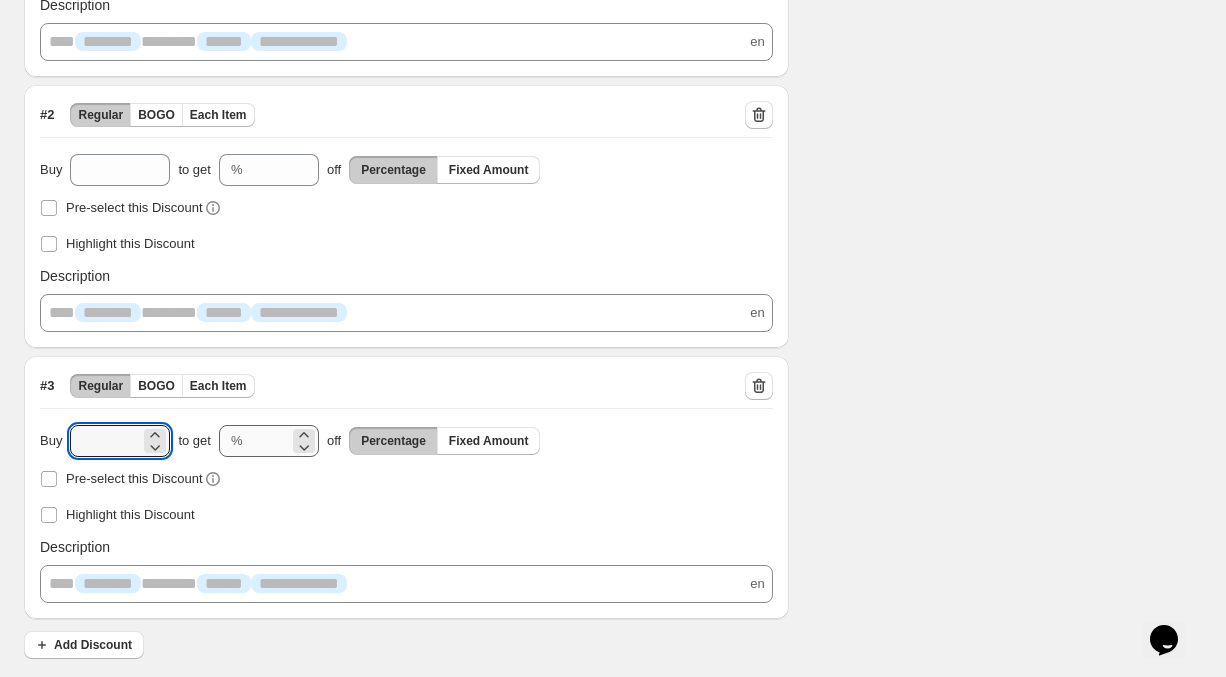 type on "**" 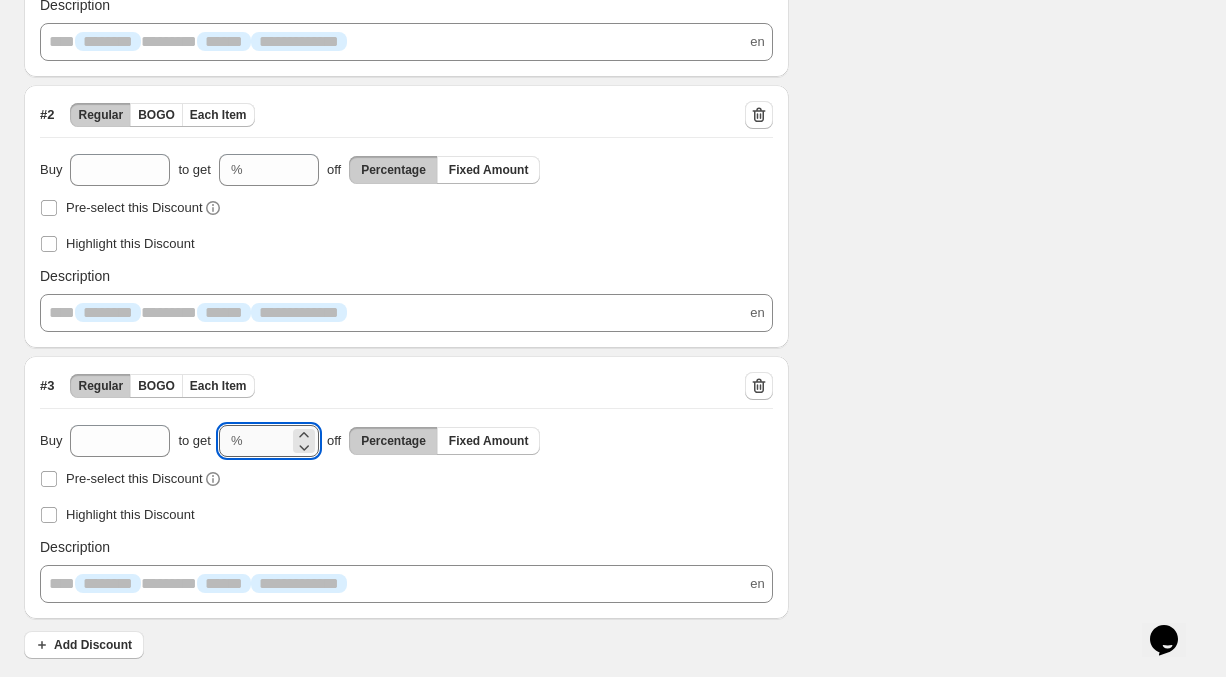 click on "**" at bounding box center (270, 441) 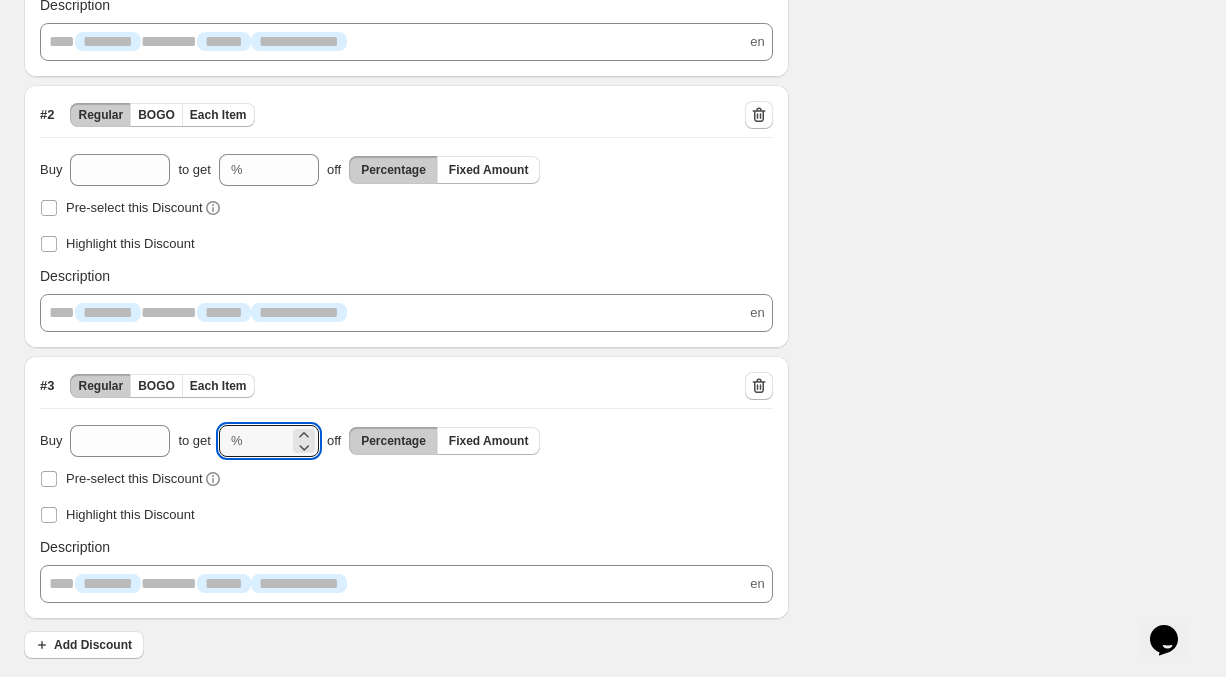 type on "**" 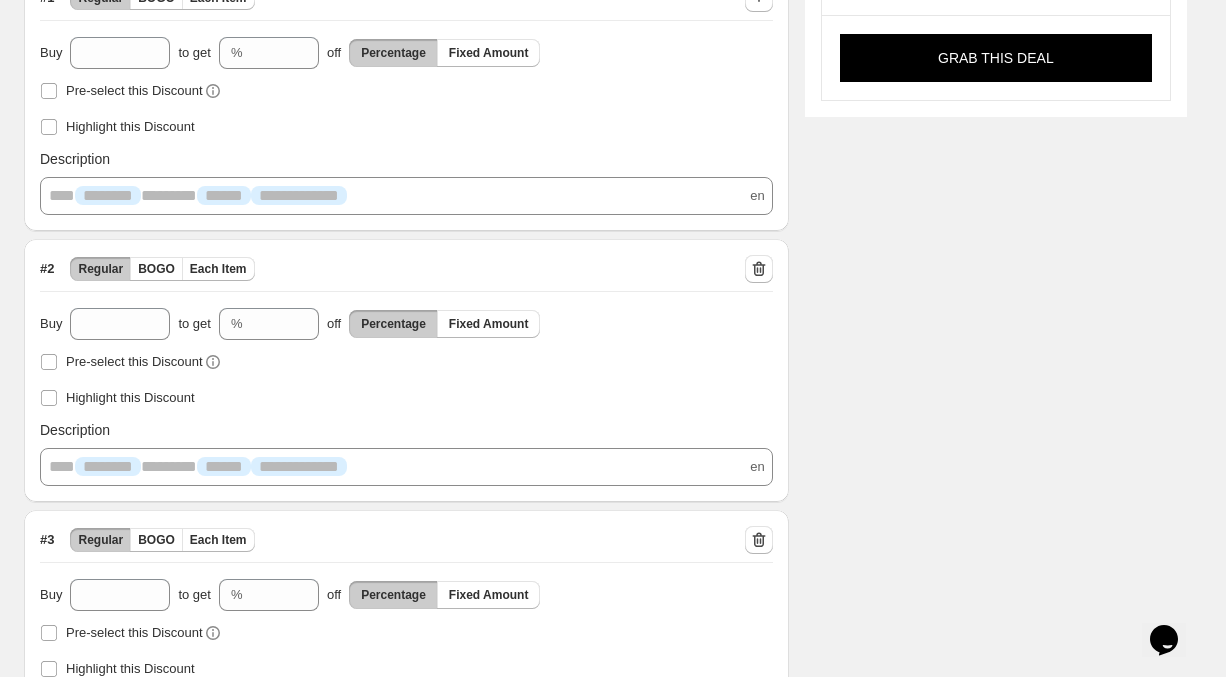 scroll, scrollTop: 610, scrollLeft: 0, axis: vertical 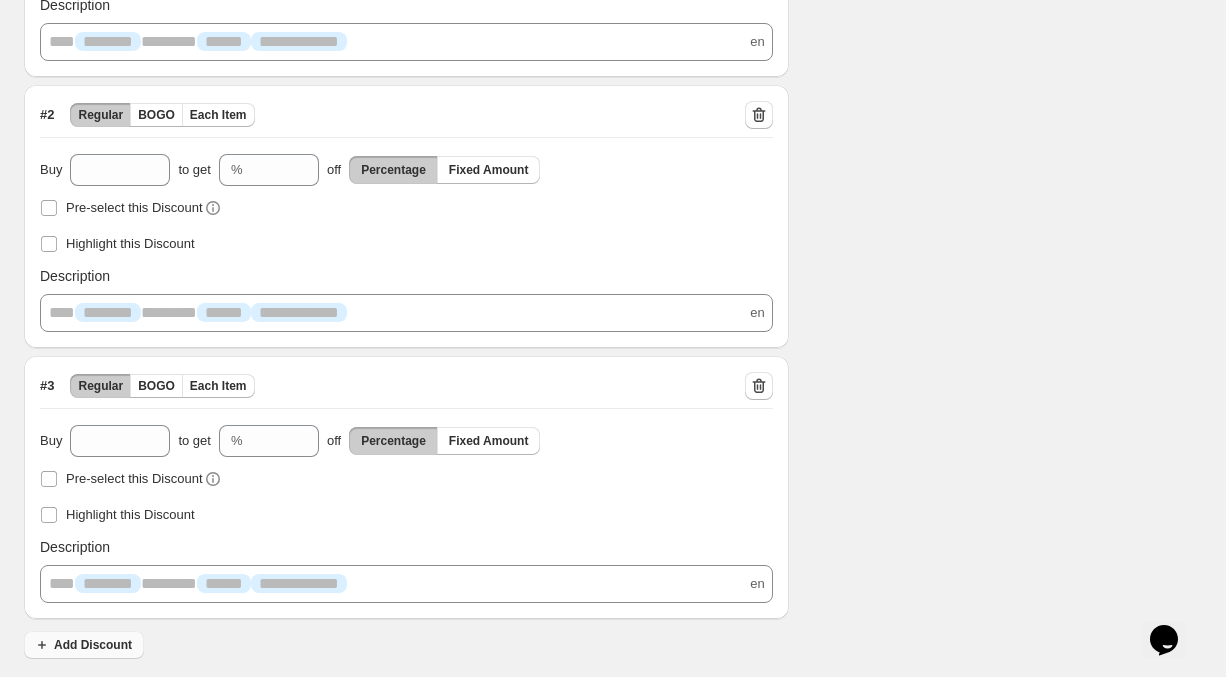 click on "Add Discount" at bounding box center [93, 645] 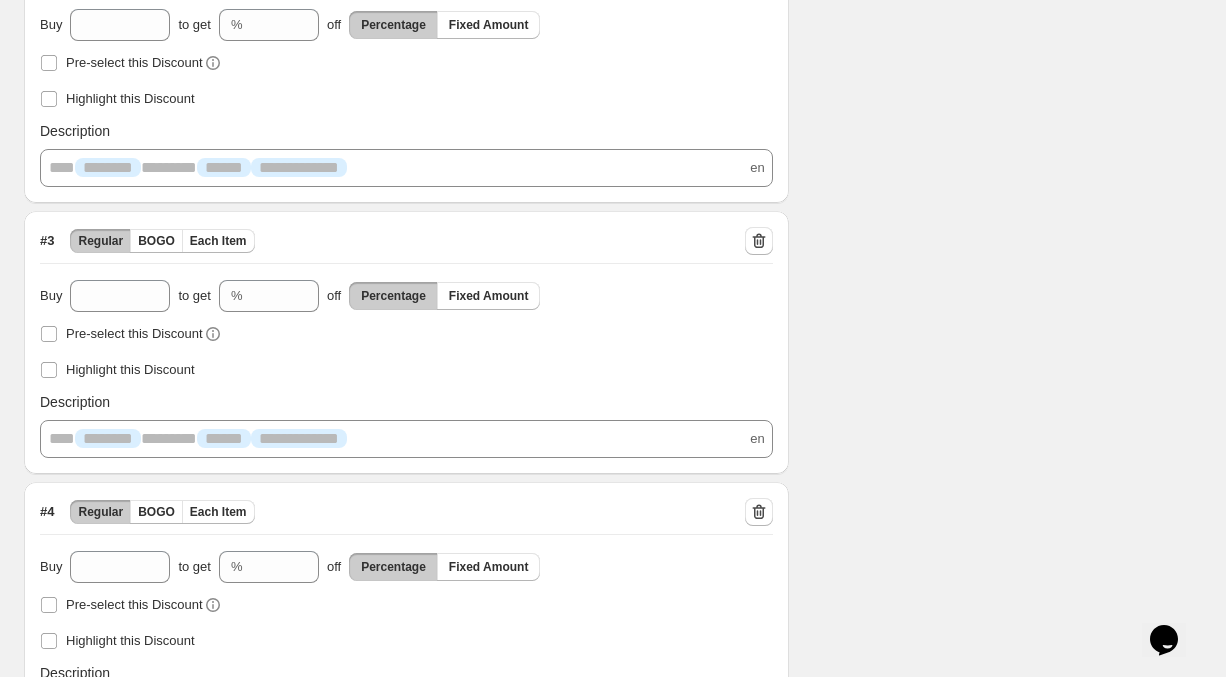 scroll, scrollTop: 881, scrollLeft: 0, axis: vertical 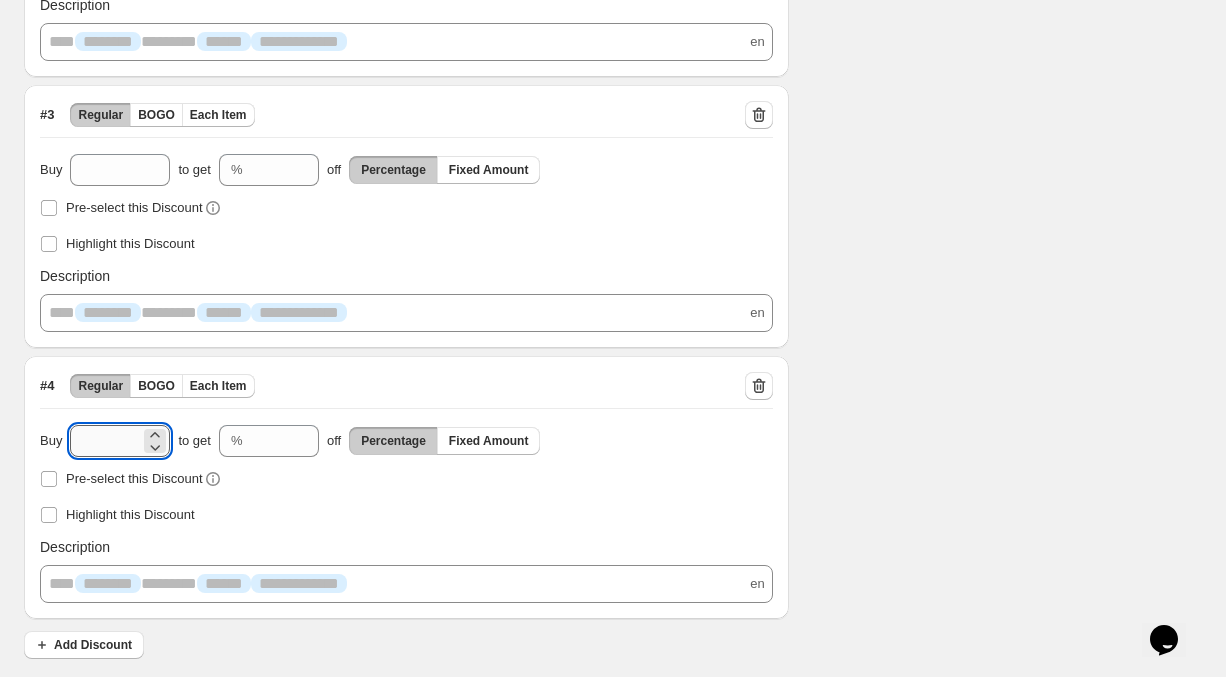 click on "**" at bounding box center (105, 441) 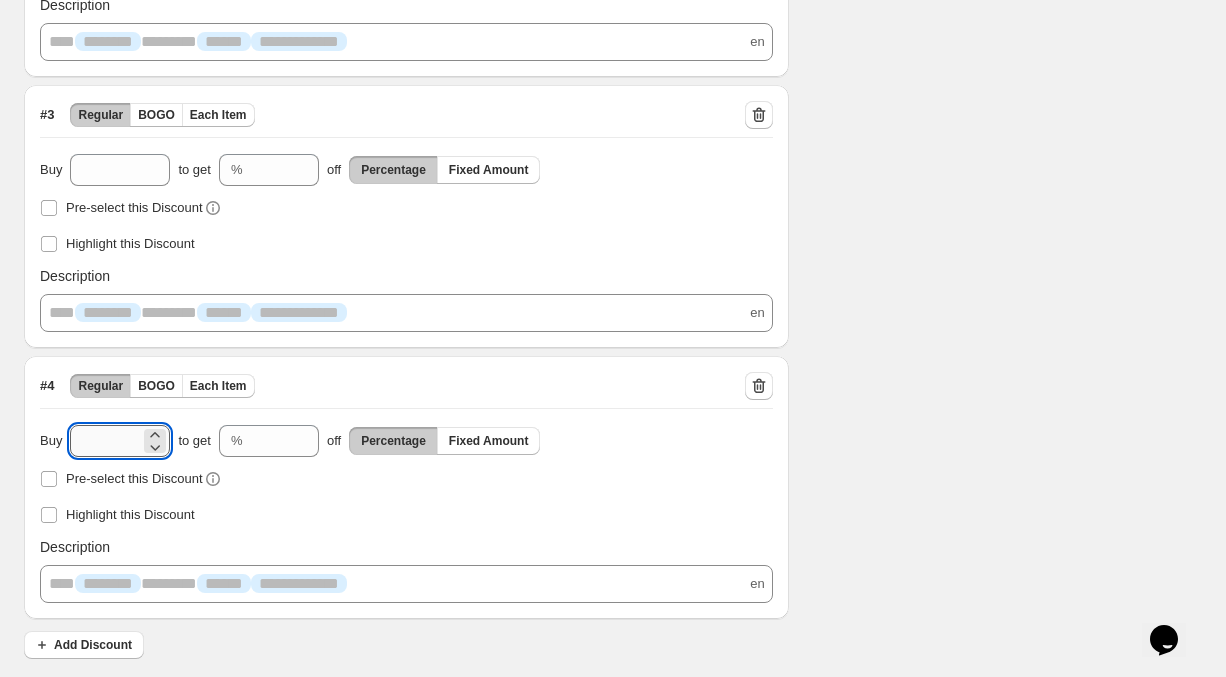 click on "**" at bounding box center (105, 441) 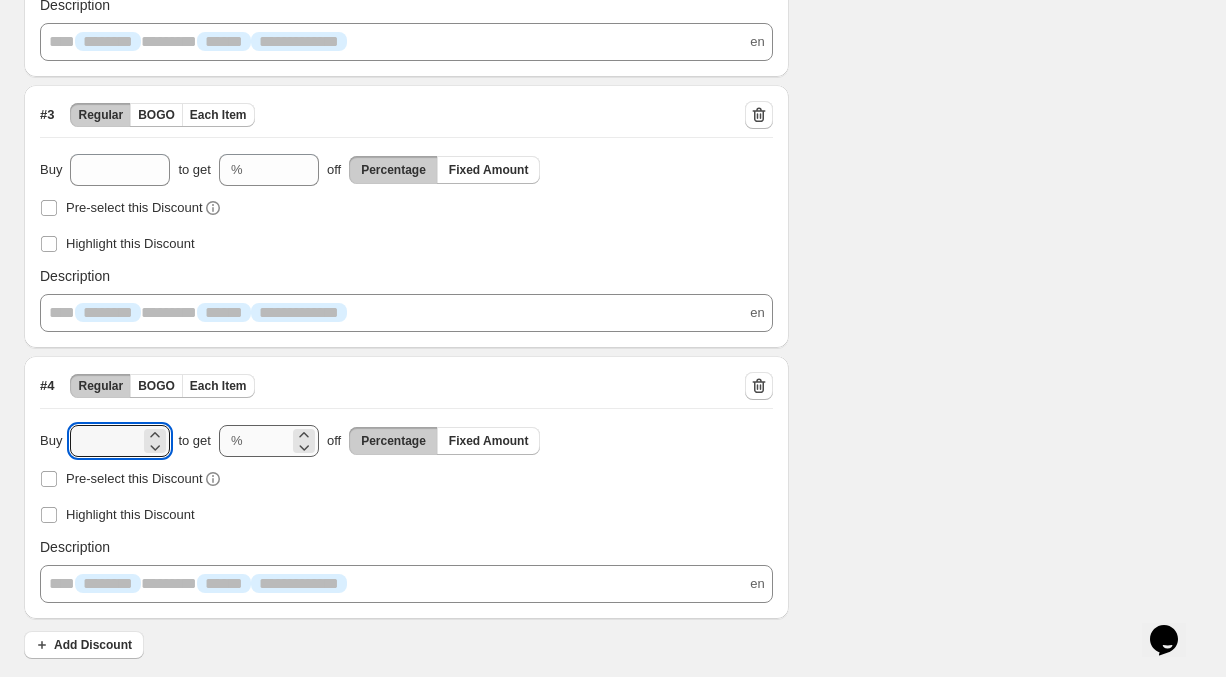 type on "**" 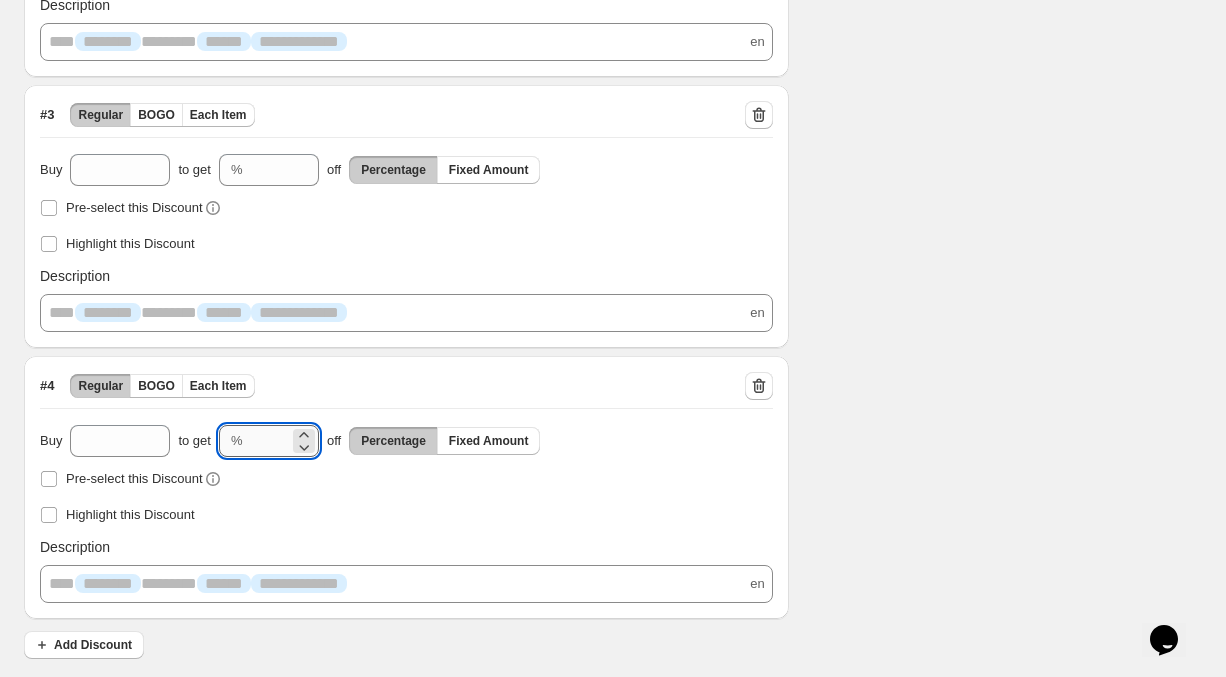 click on "**" at bounding box center (270, 441) 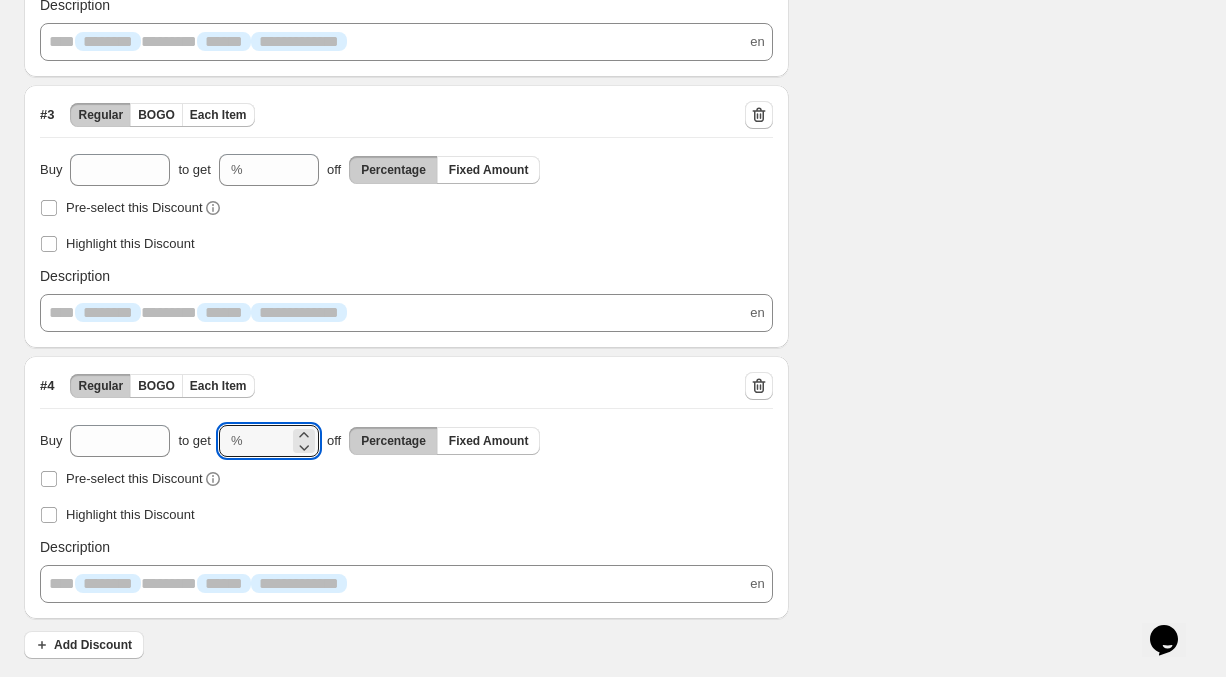 type on "**" 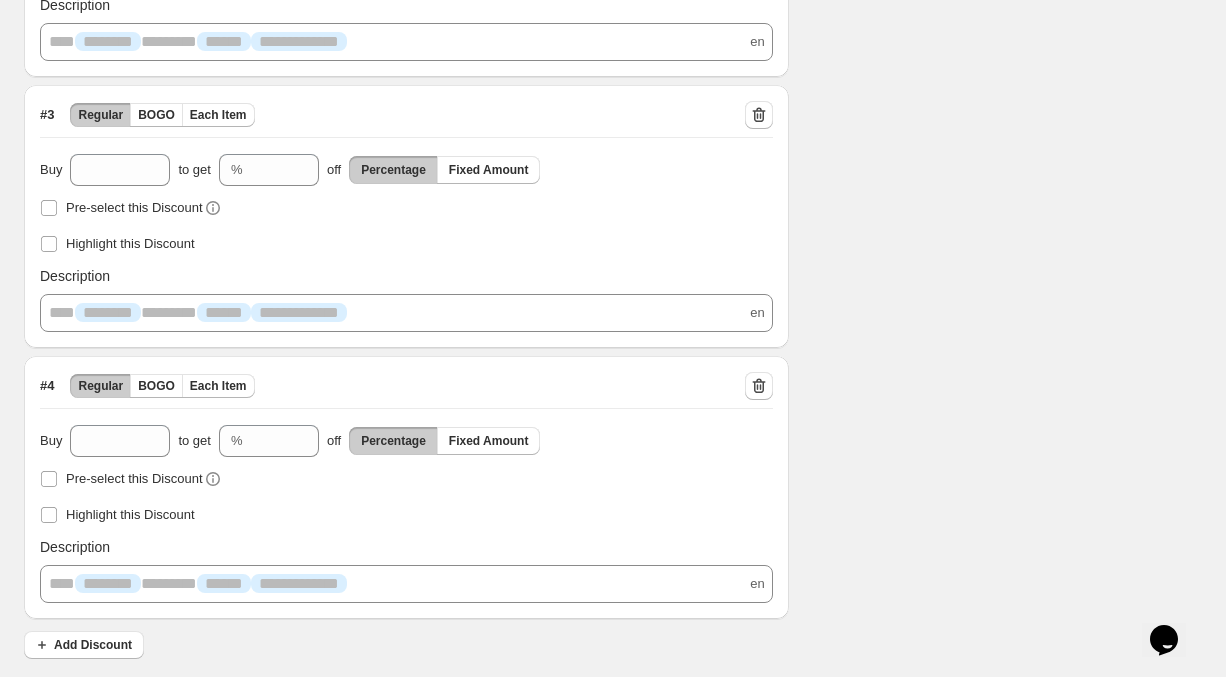 click on "Pre-select this Discount" at bounding box center [406, 479] 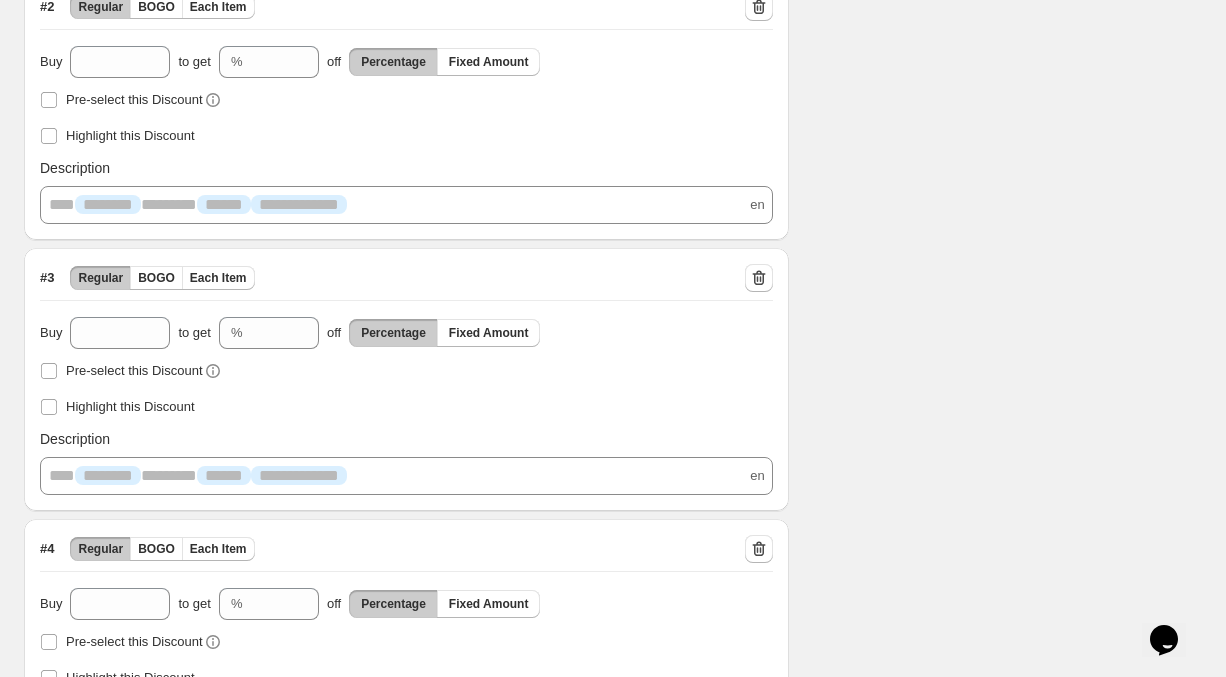 scroll, scrollTop: 881, scrollLeft: 0, axis: vertical 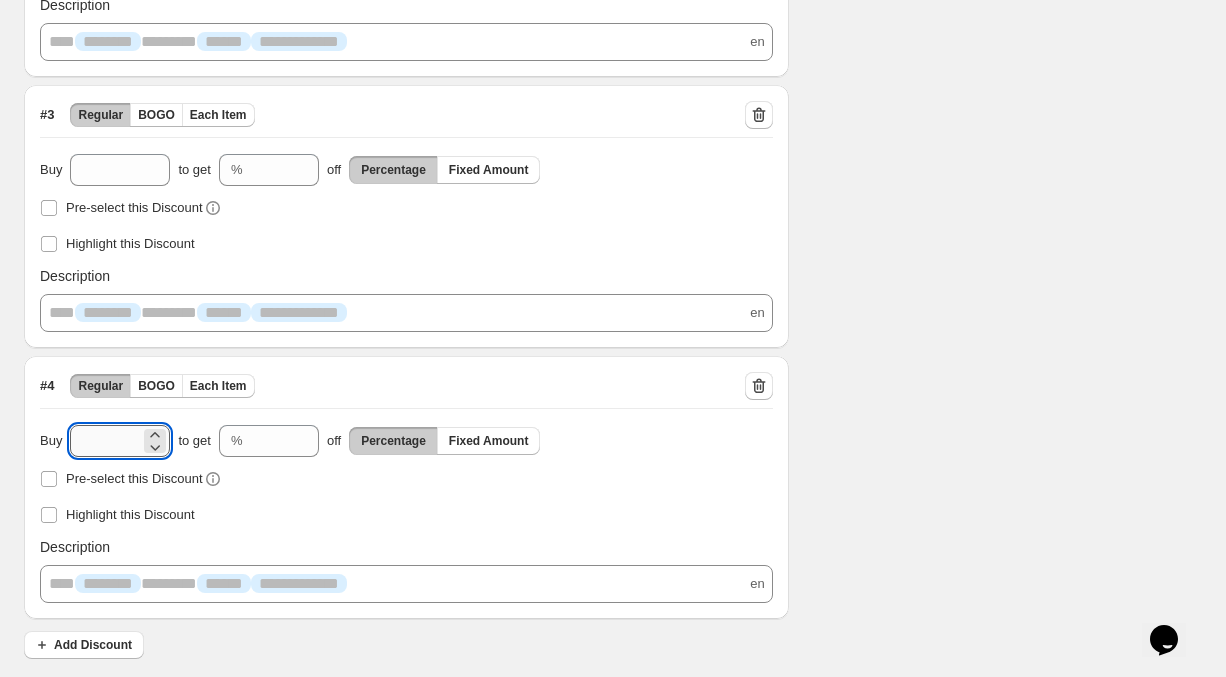 click on "**" at bounding box center (105, 441) 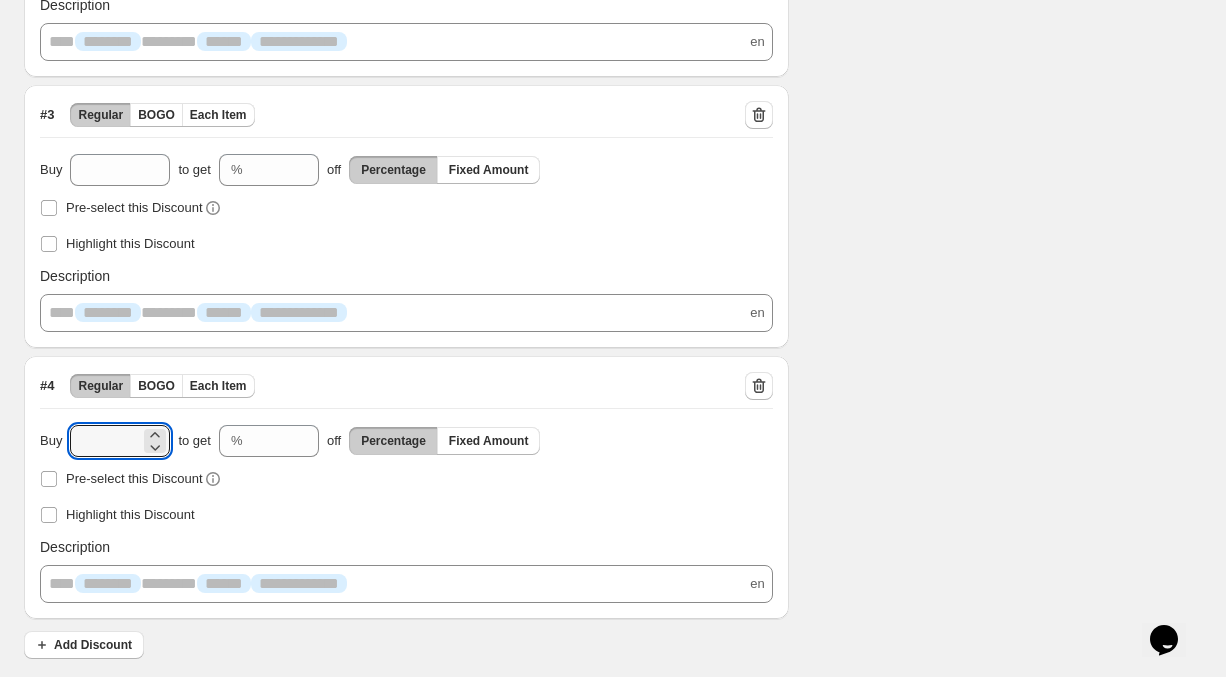 type on "**" 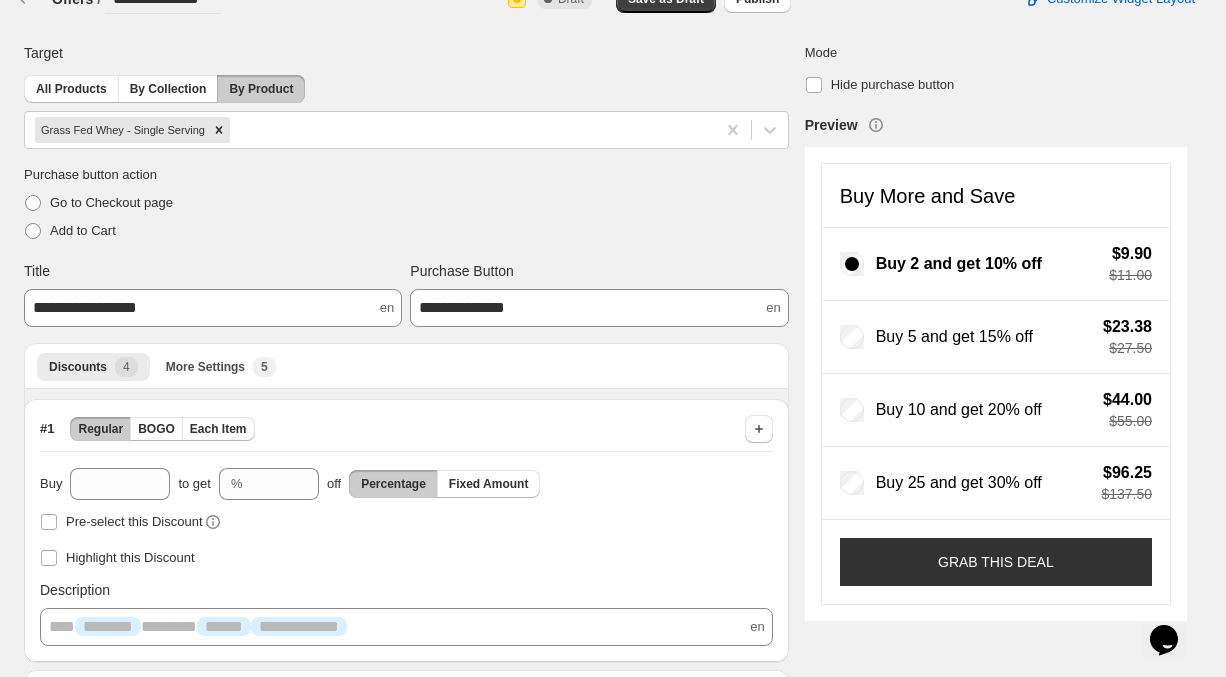 scroll, scrollTop: 0, scrollLeft: 0, axis: both 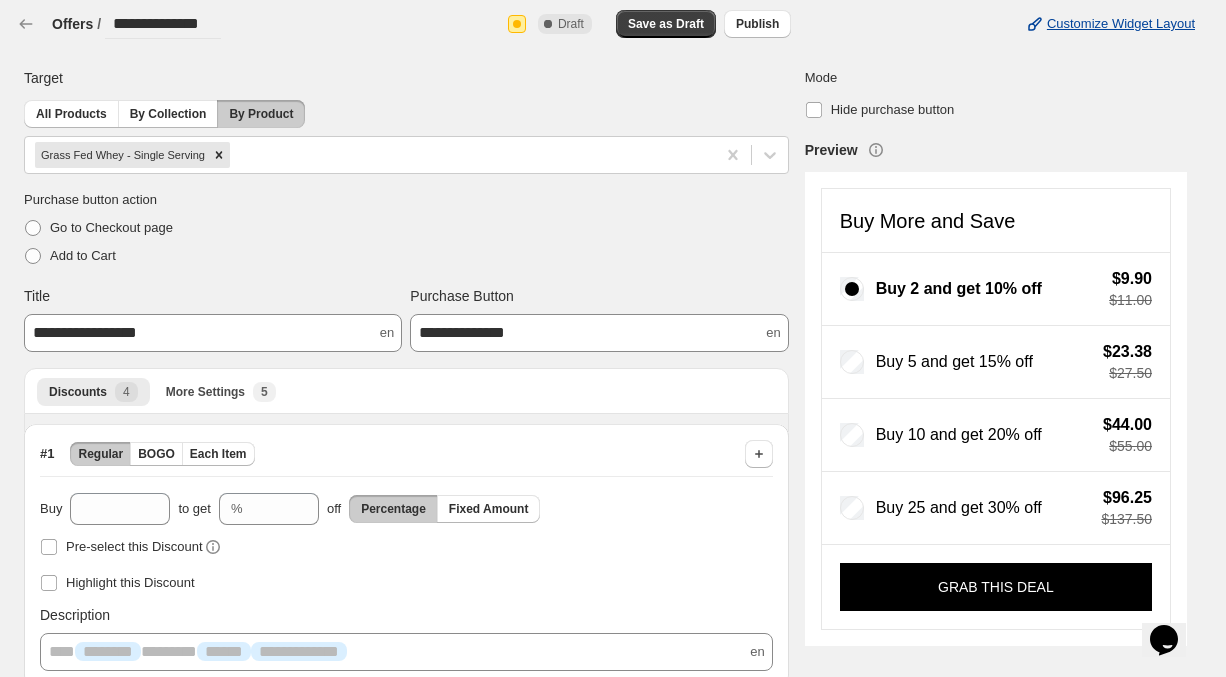 click on "Customize Widget Layout" at bounding box center (1121, 24) 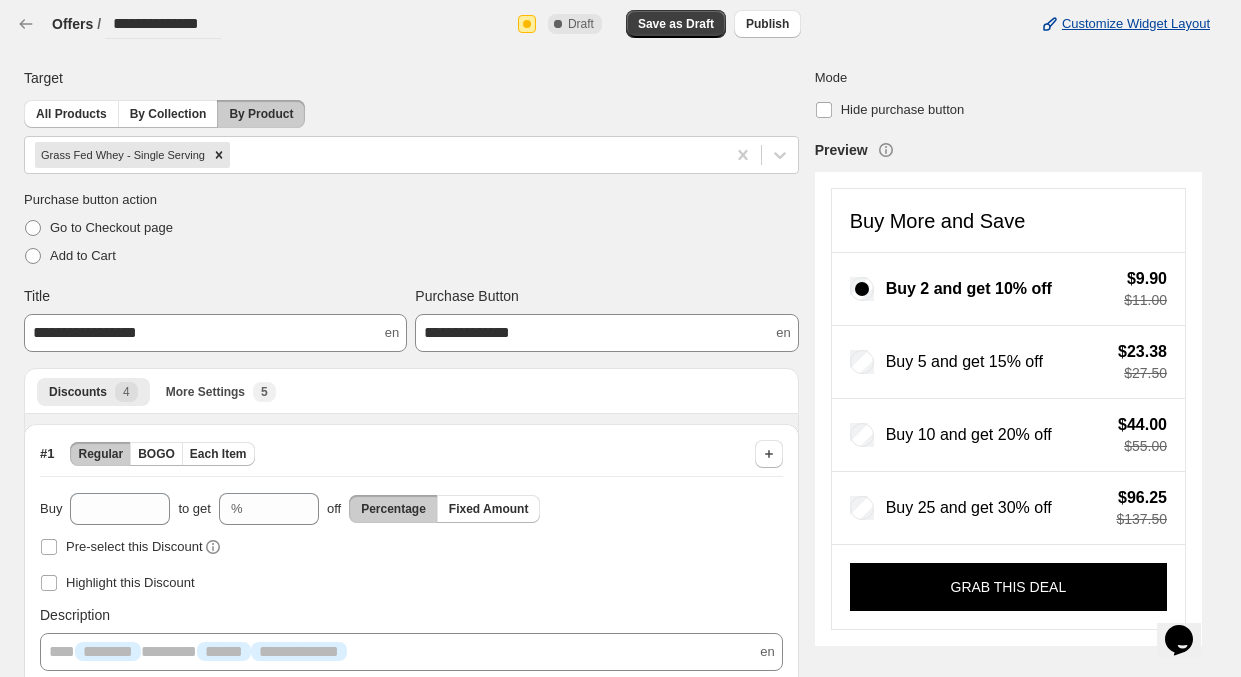 select on "*******" 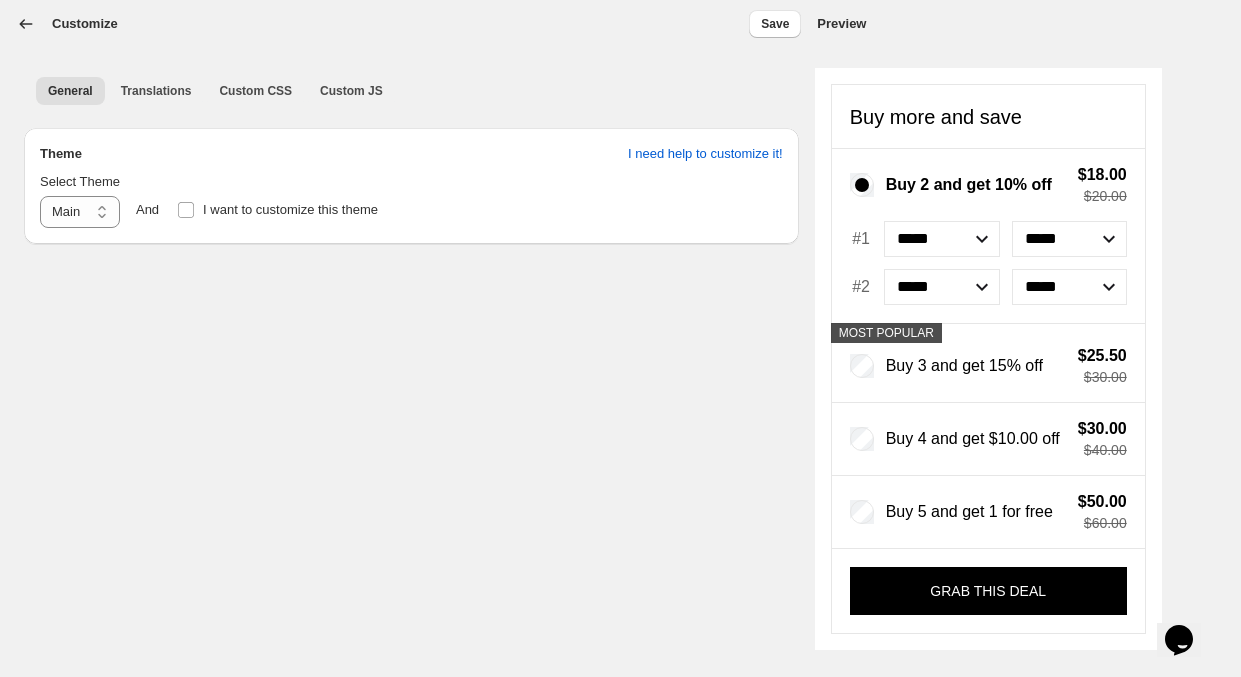 click 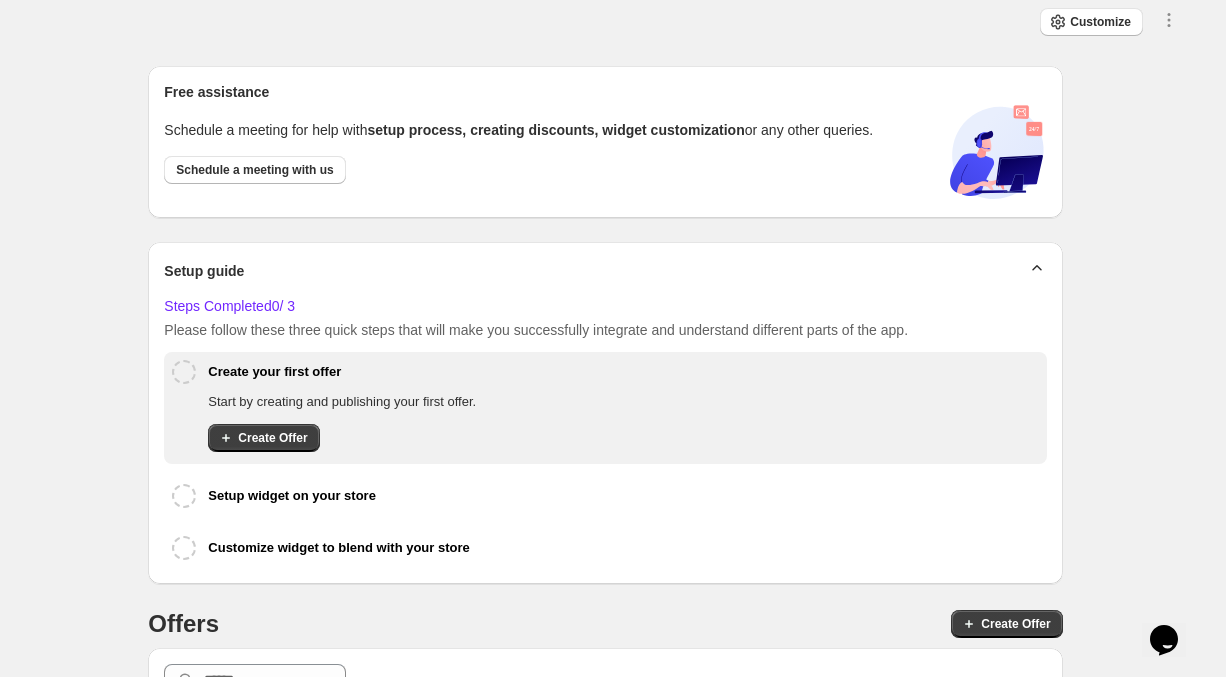 scroll, scrollTop: 144, scrollLeft: 0, axis: vertical 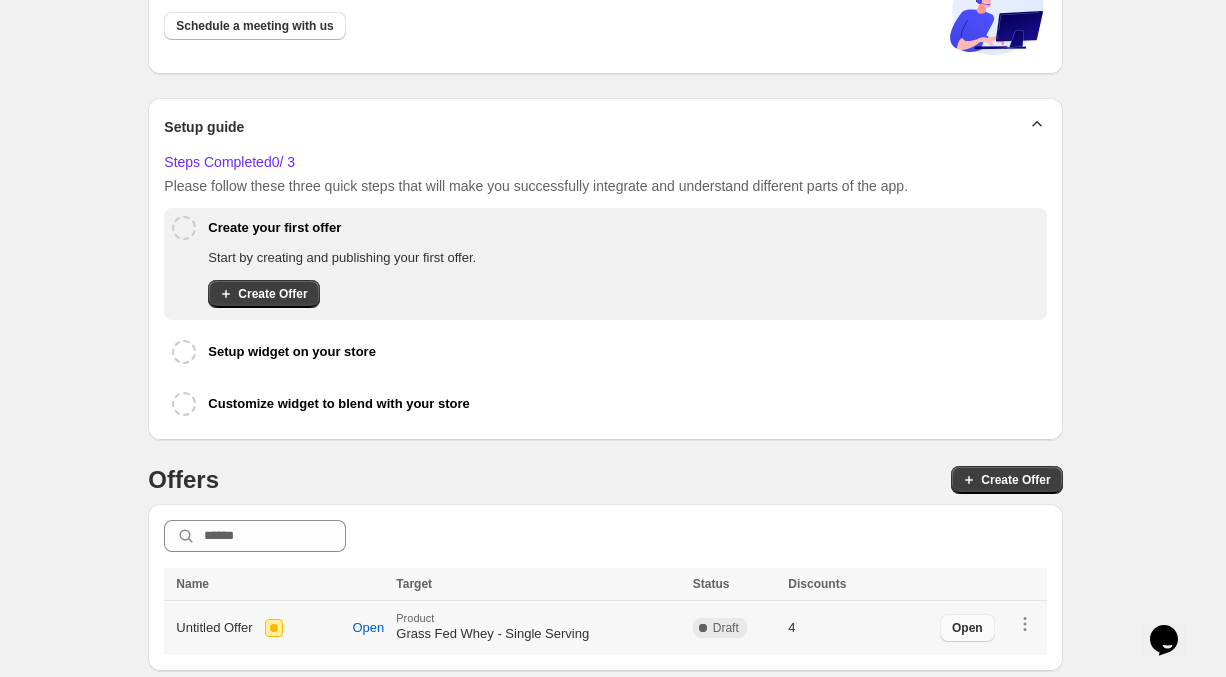 click on "Open" at bounding box center (967, 628) 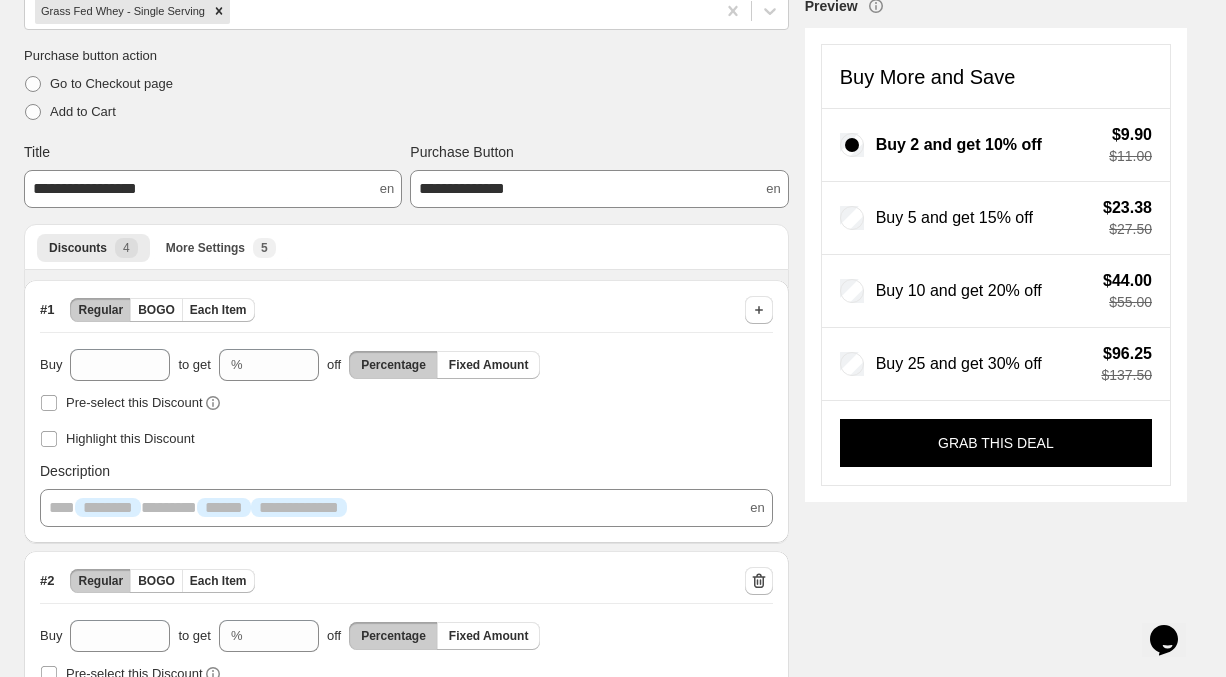 scroll, scrollTop: 0, scrollLeft: 0, axis: both 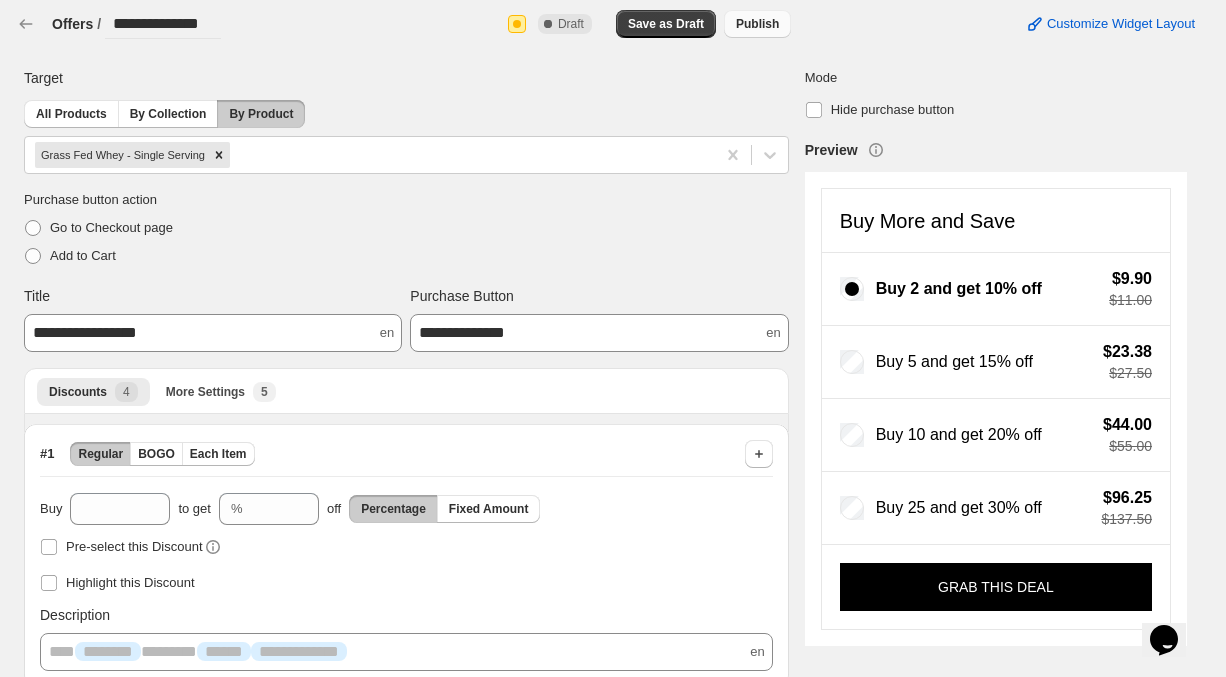 click on "Publish" at bounding box center [757, 24] 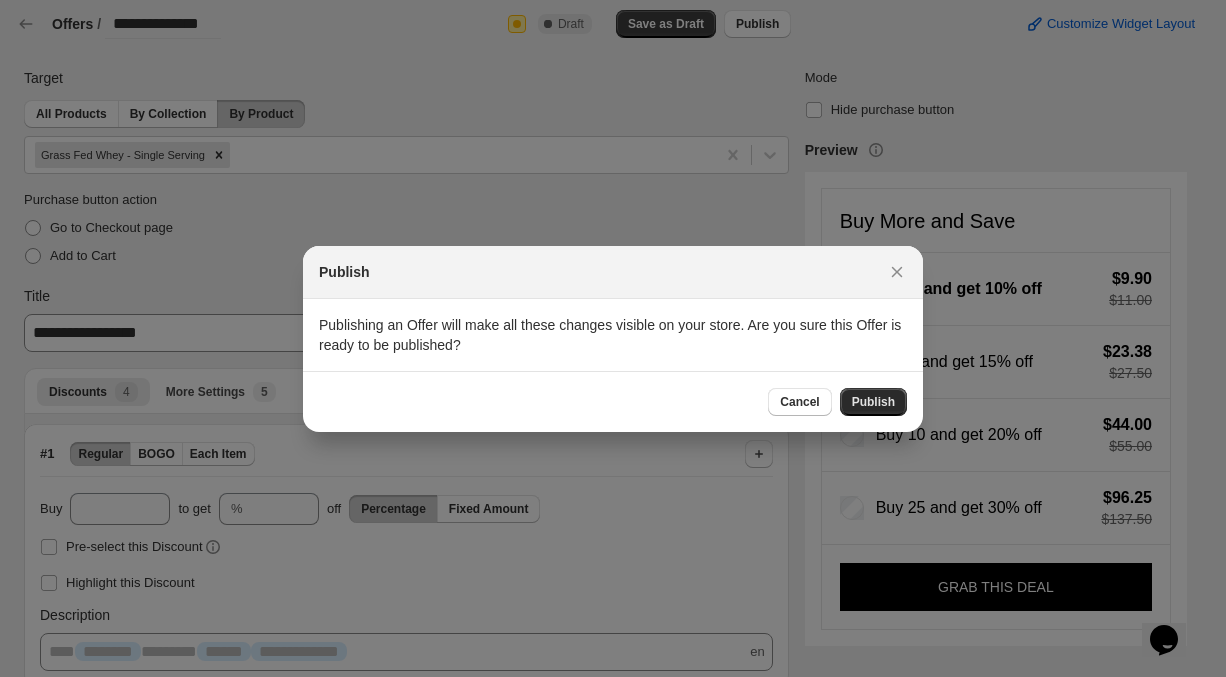 click on "Publish" at bounding box center [873, 402] 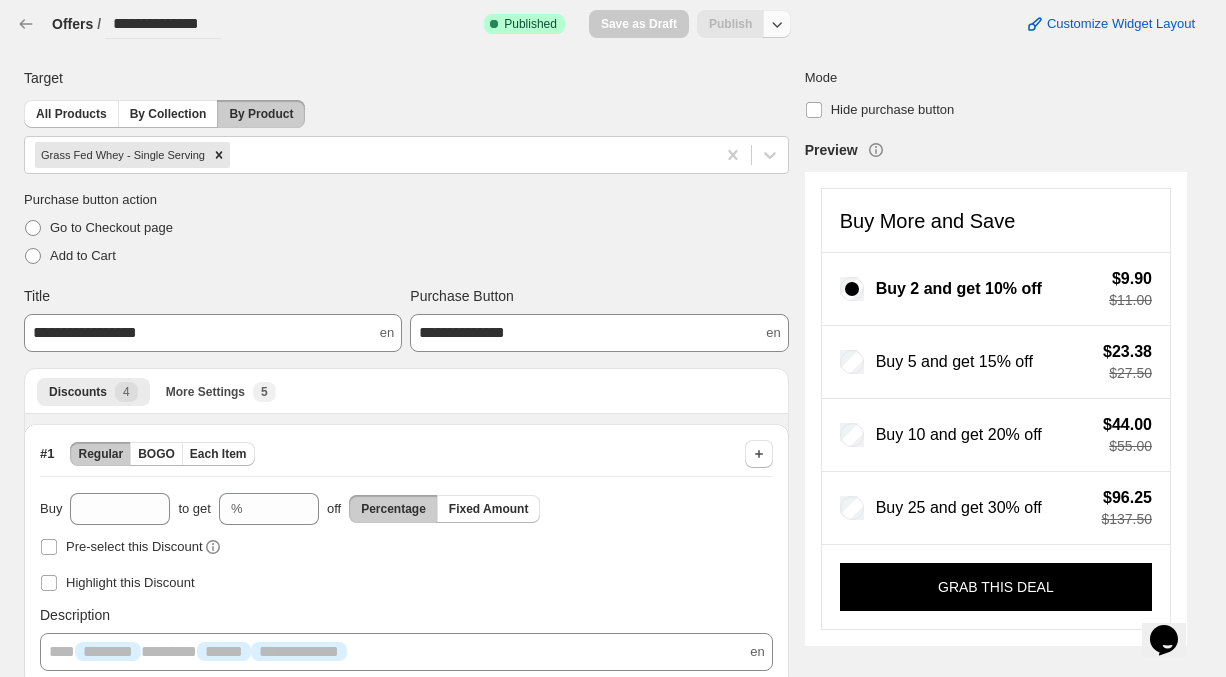 click 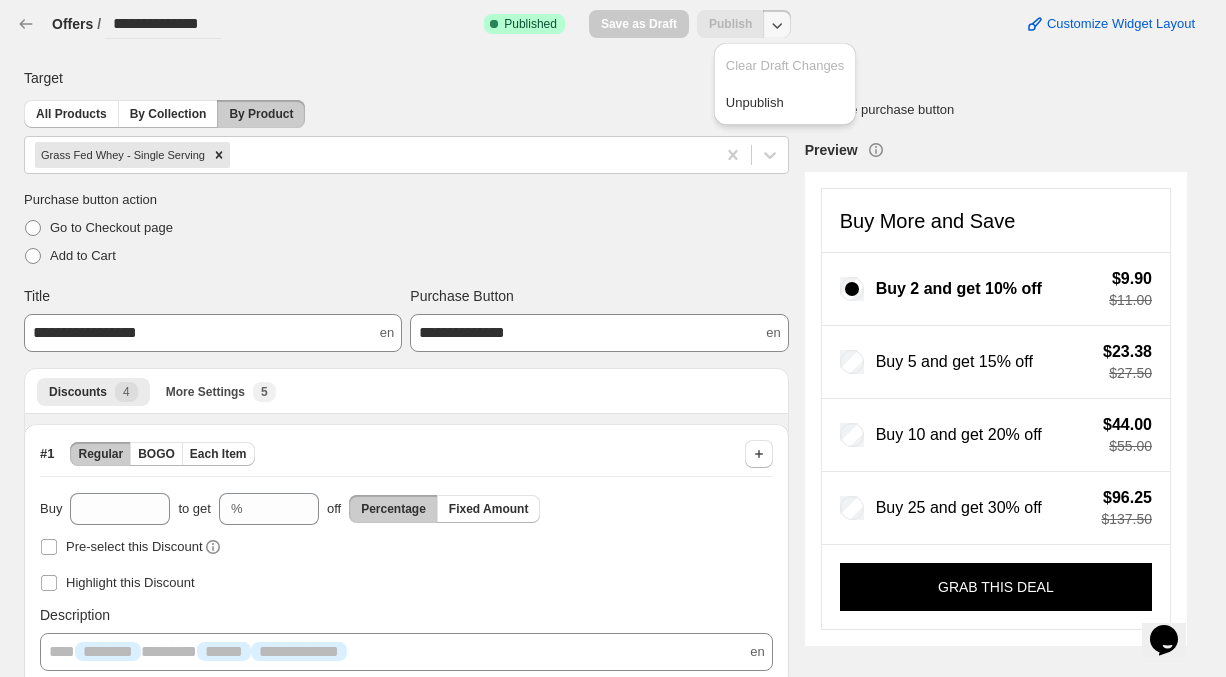 click on "Target" at bounding box center [406, 78] 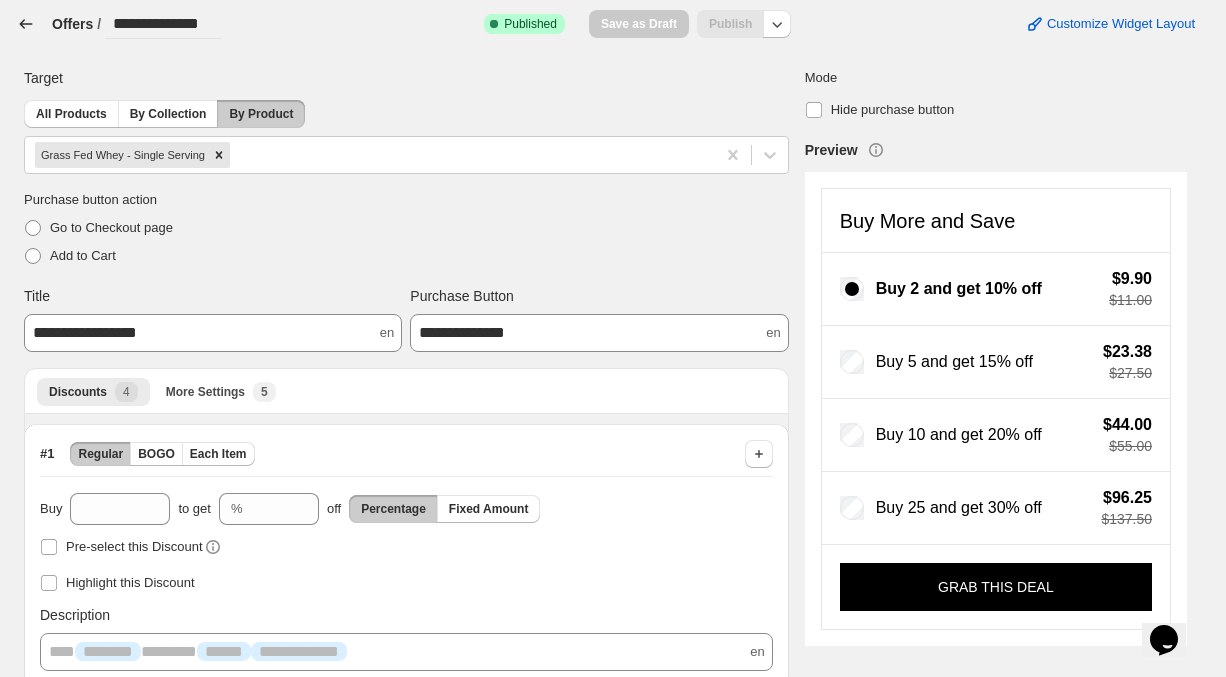 click 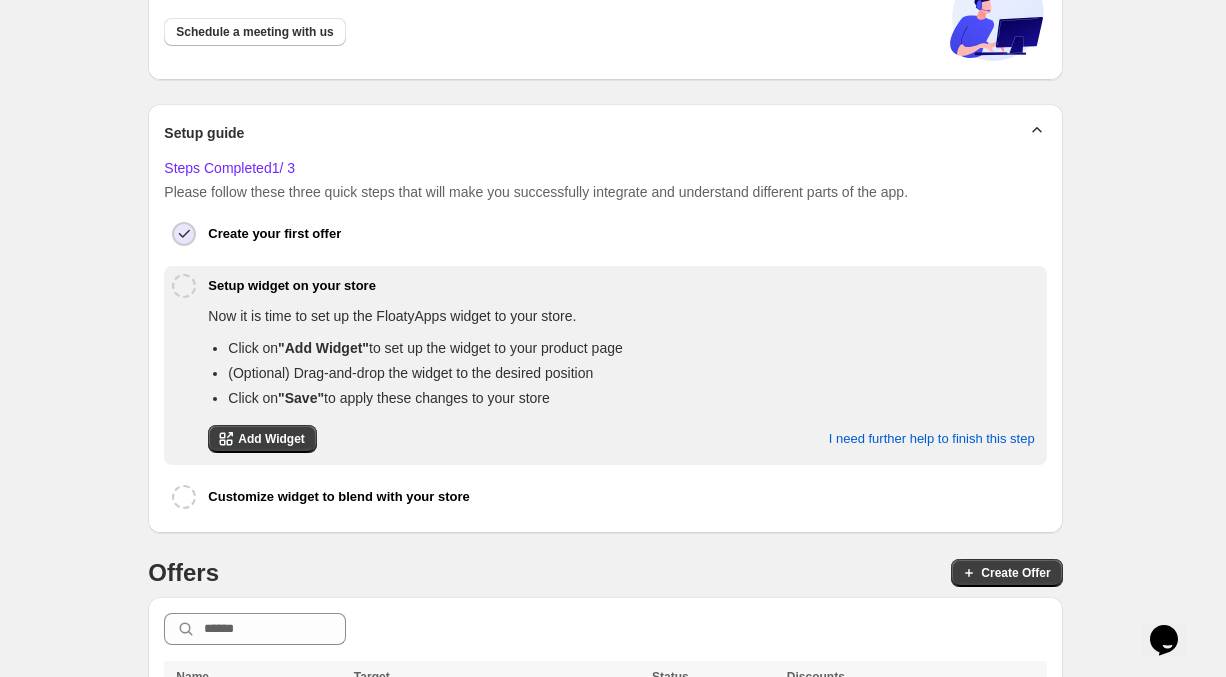 scroll, scrollTop: 219, scrollLeft: 0, axis: vertical 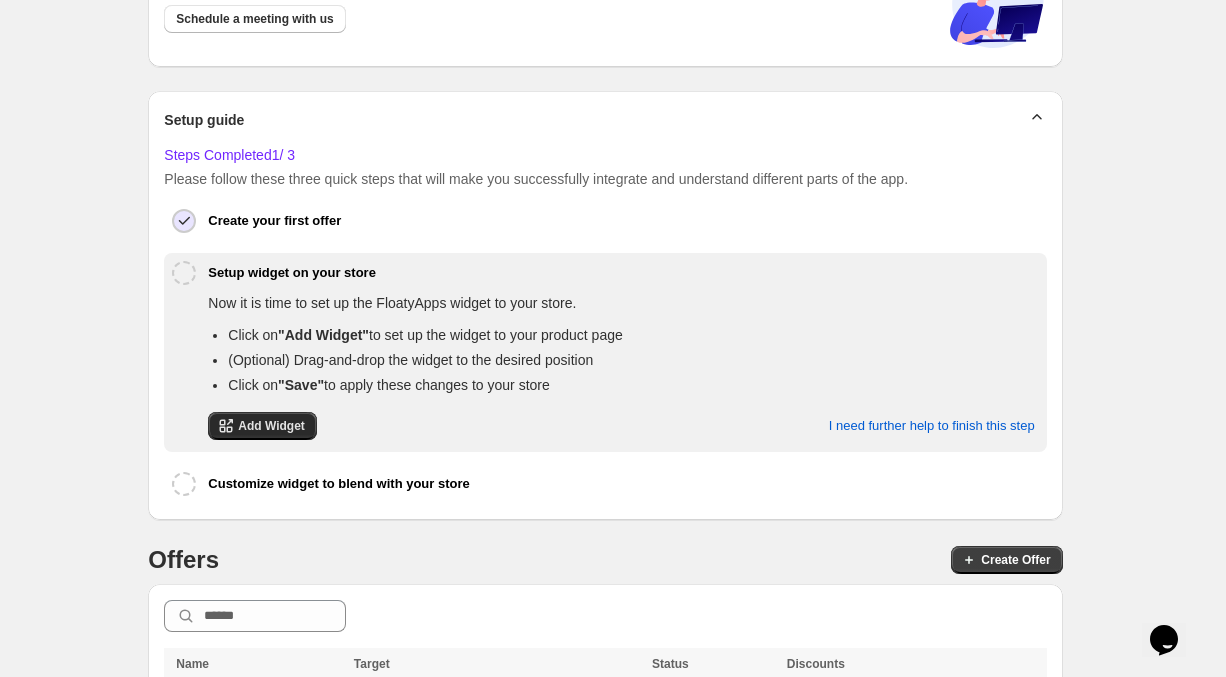 click on "Add Widget" at bounding box center (271, 426) 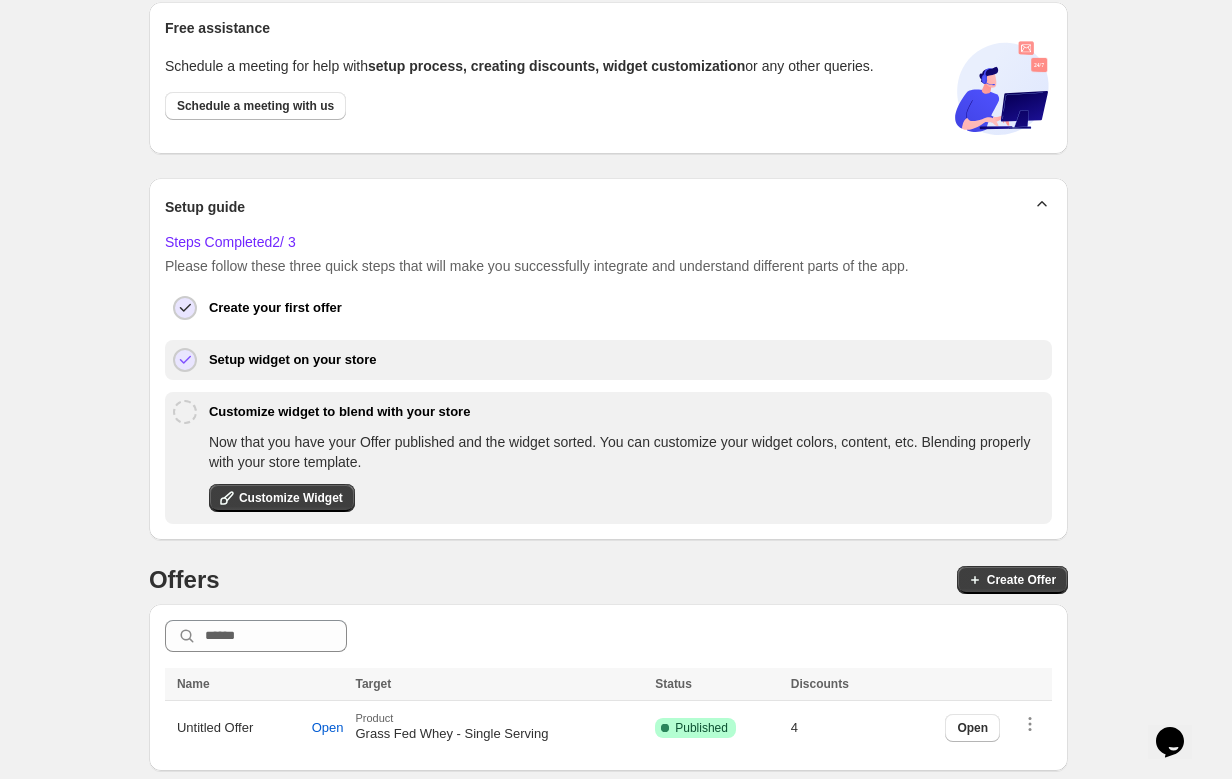 scroll, scrollTop: 130, scrollLeft: 0, axis: vertical 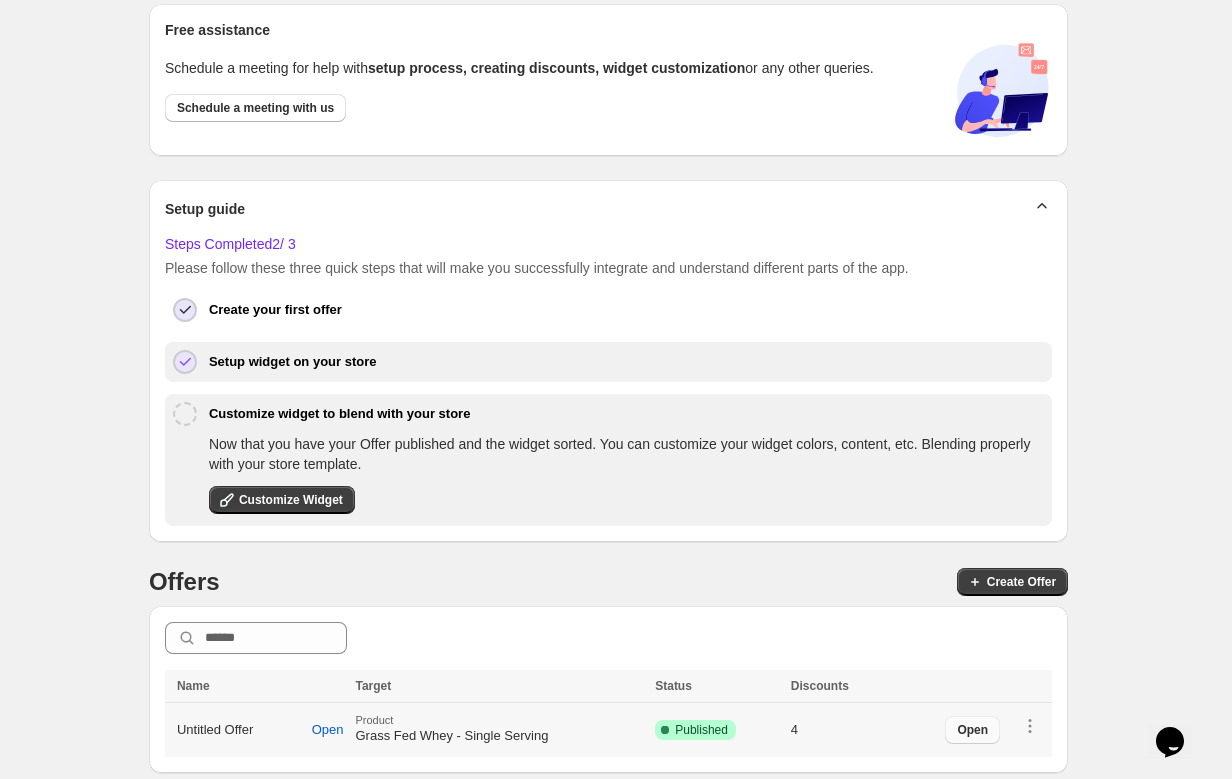 click on "Open" at bounding box center [972, 730] 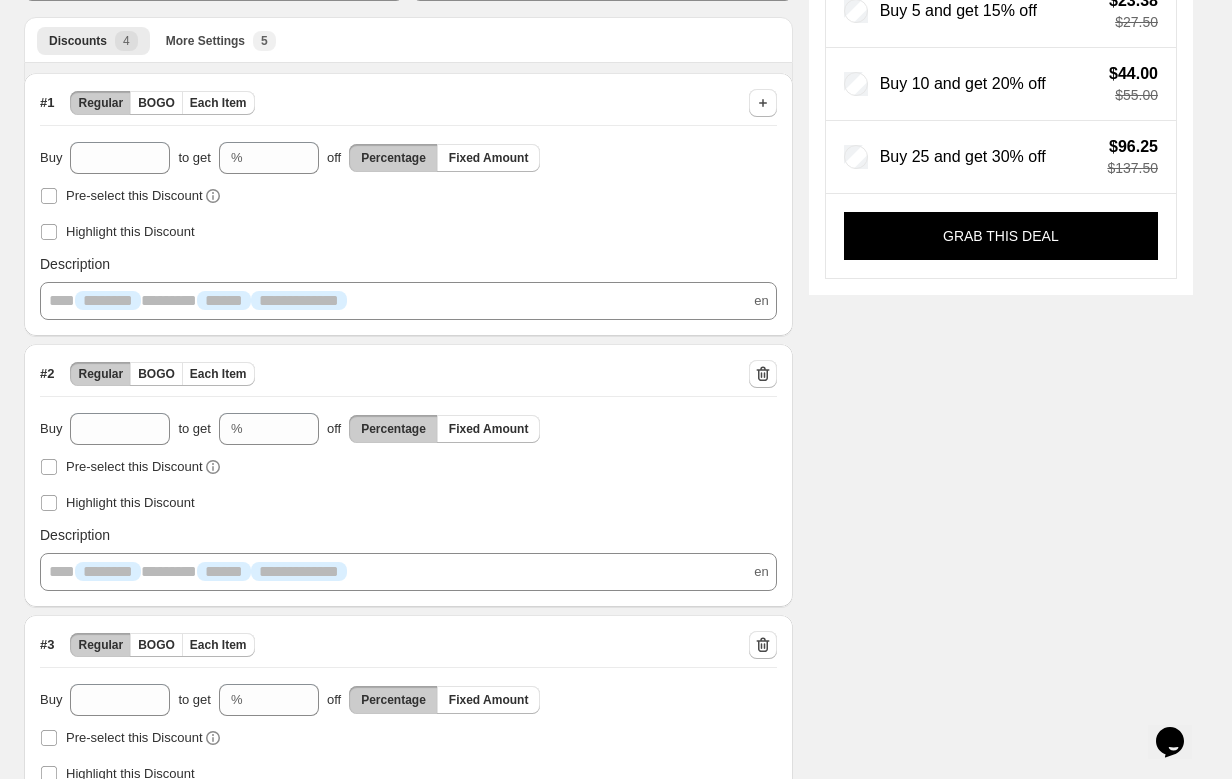 scroll, scrollTop: 436, scrollLeft: 0, axis: vertical 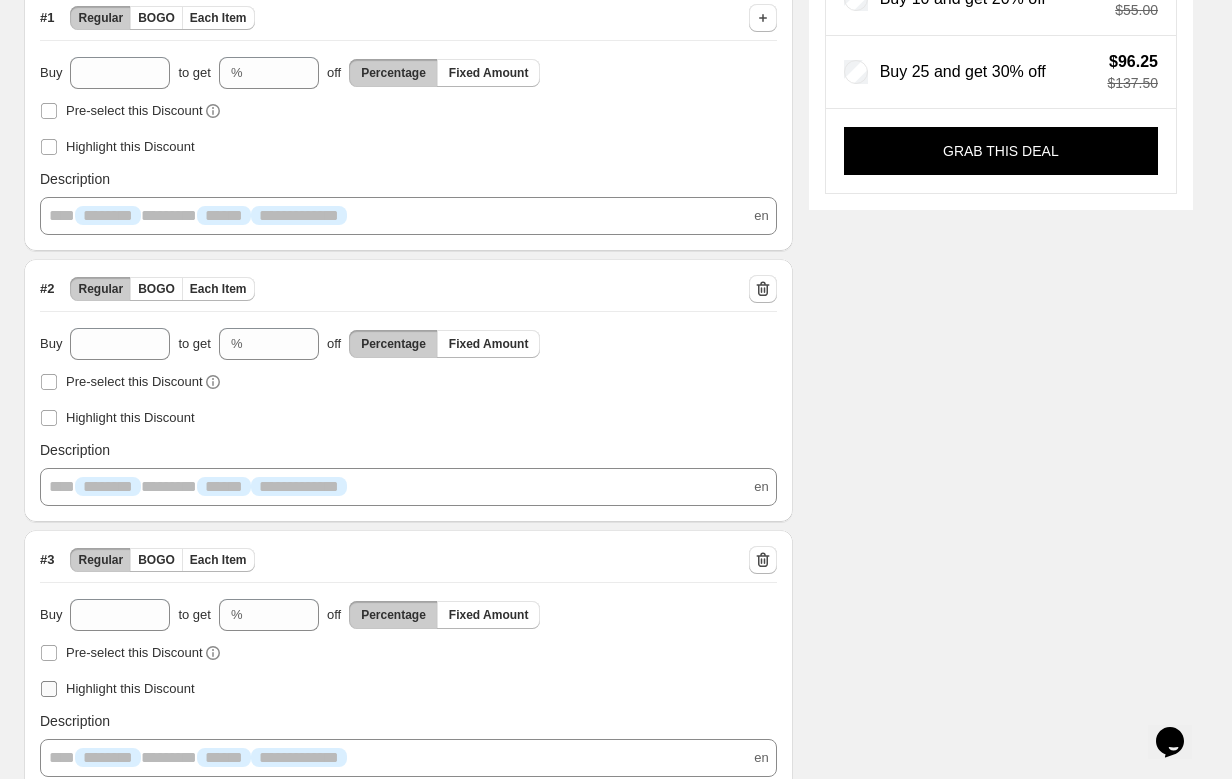click at bounding box center (49, 689) 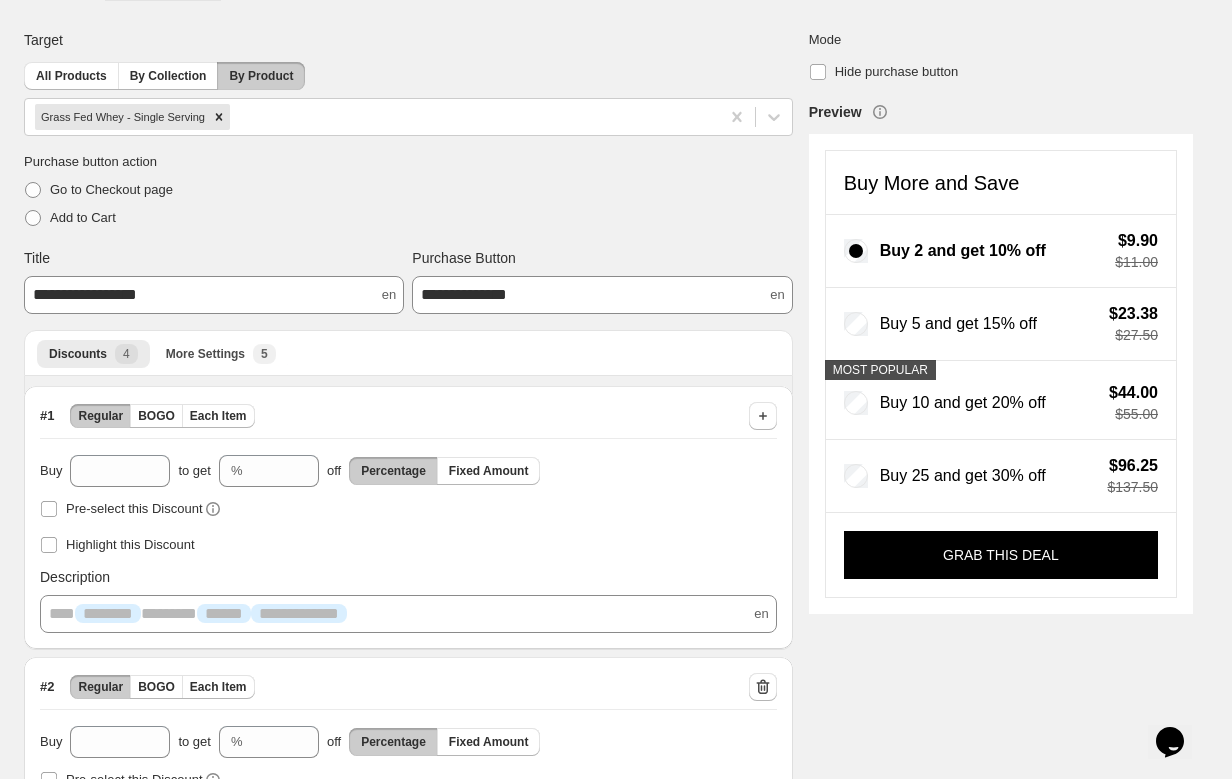 scroll, scrollTop: 13, scrollLeft: 0, axis: vertical 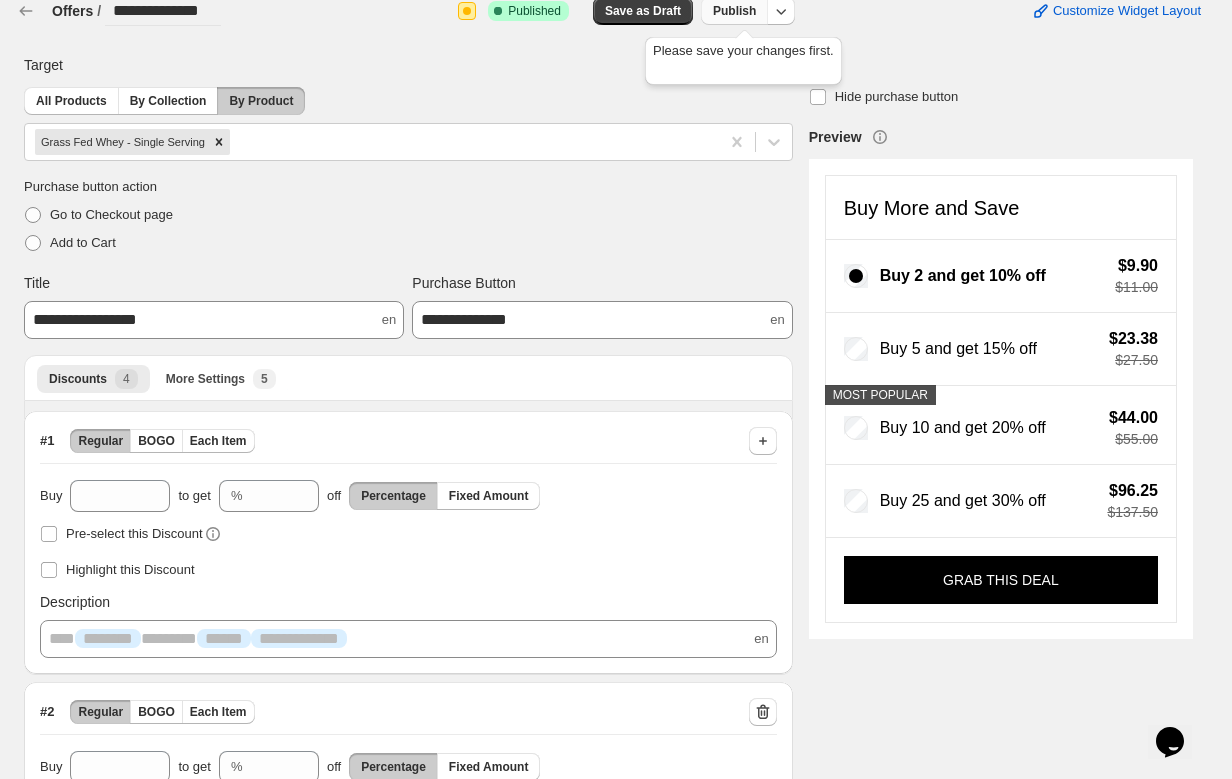 click on "Publish" at bounding box center [734, 11] 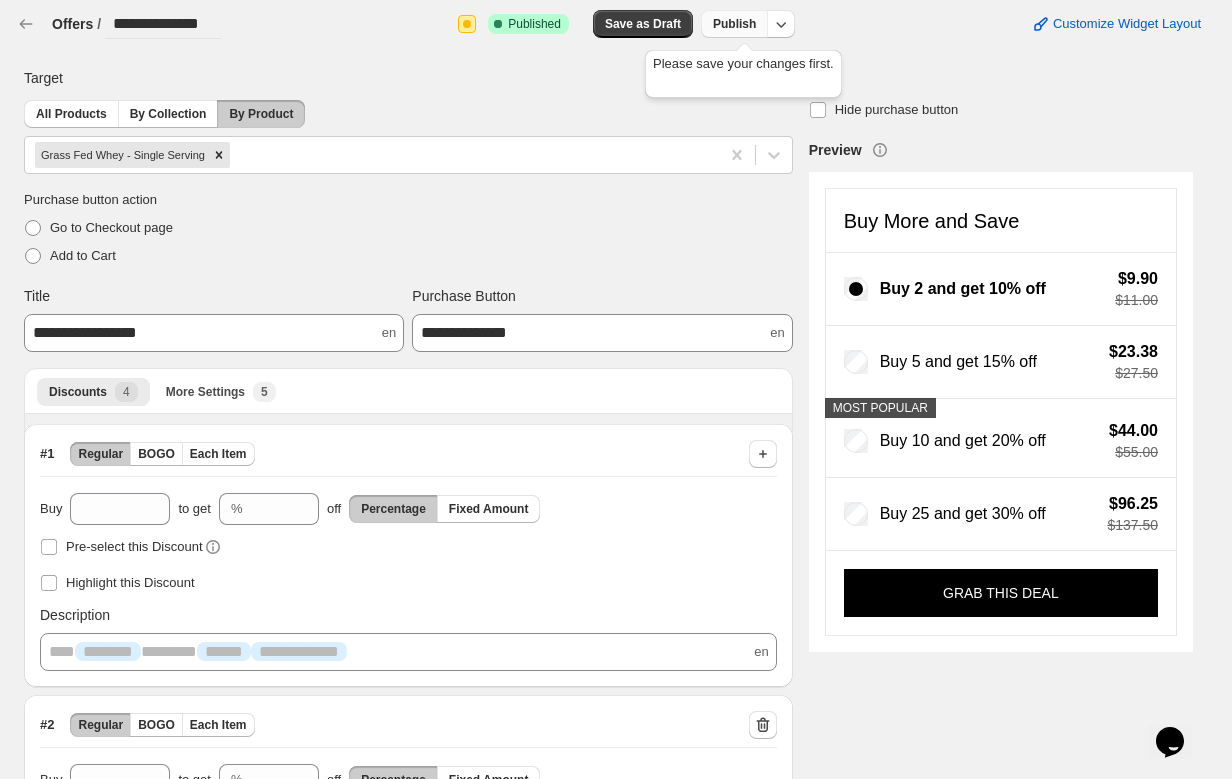 scroll, scrollTop: 13, scrollLeft: 0, axis: vertical 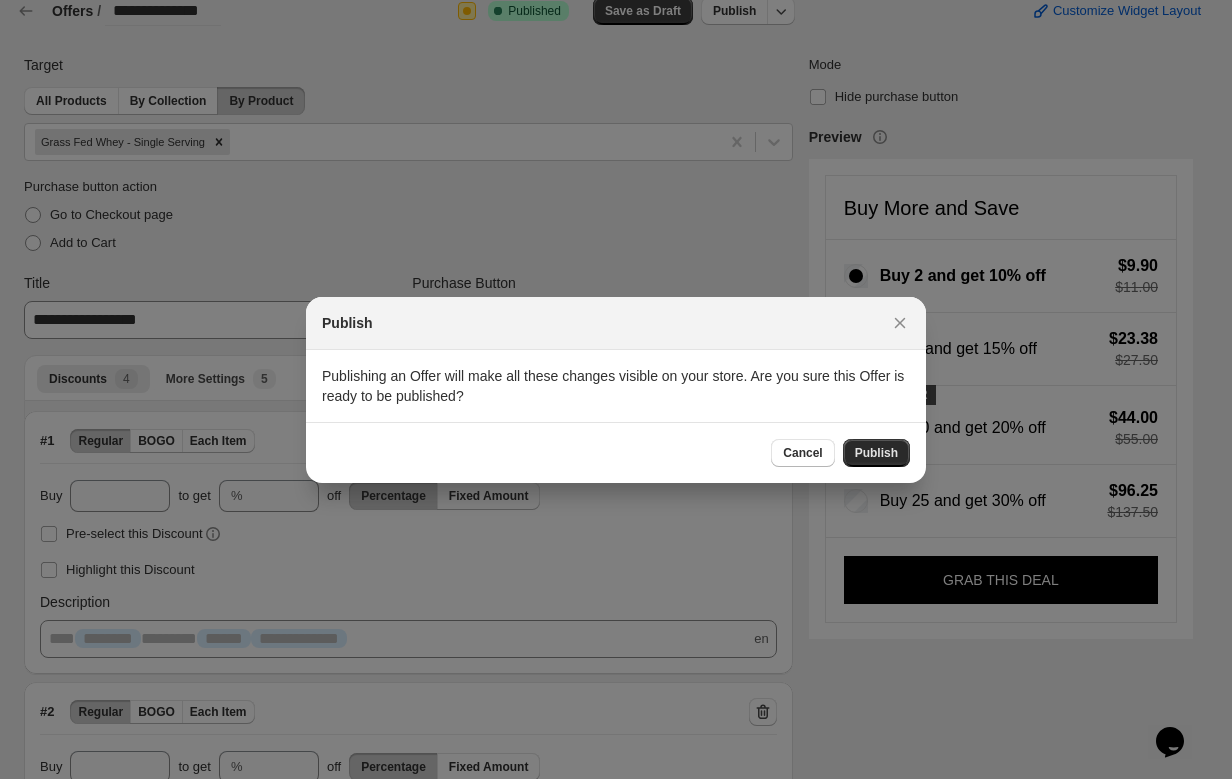 click on "Publish" at bounding box center (876, 453) 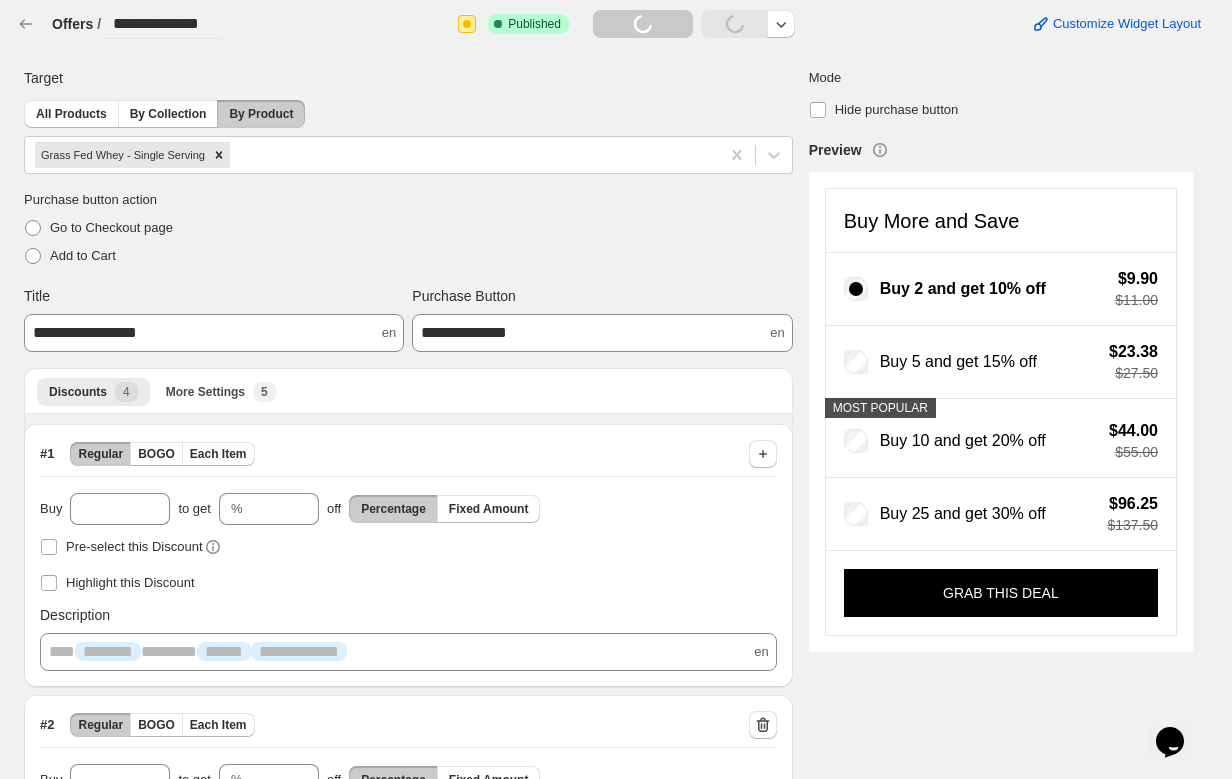 scroll, scrollTop: 13, scrollLeft: 0, axis: vertical 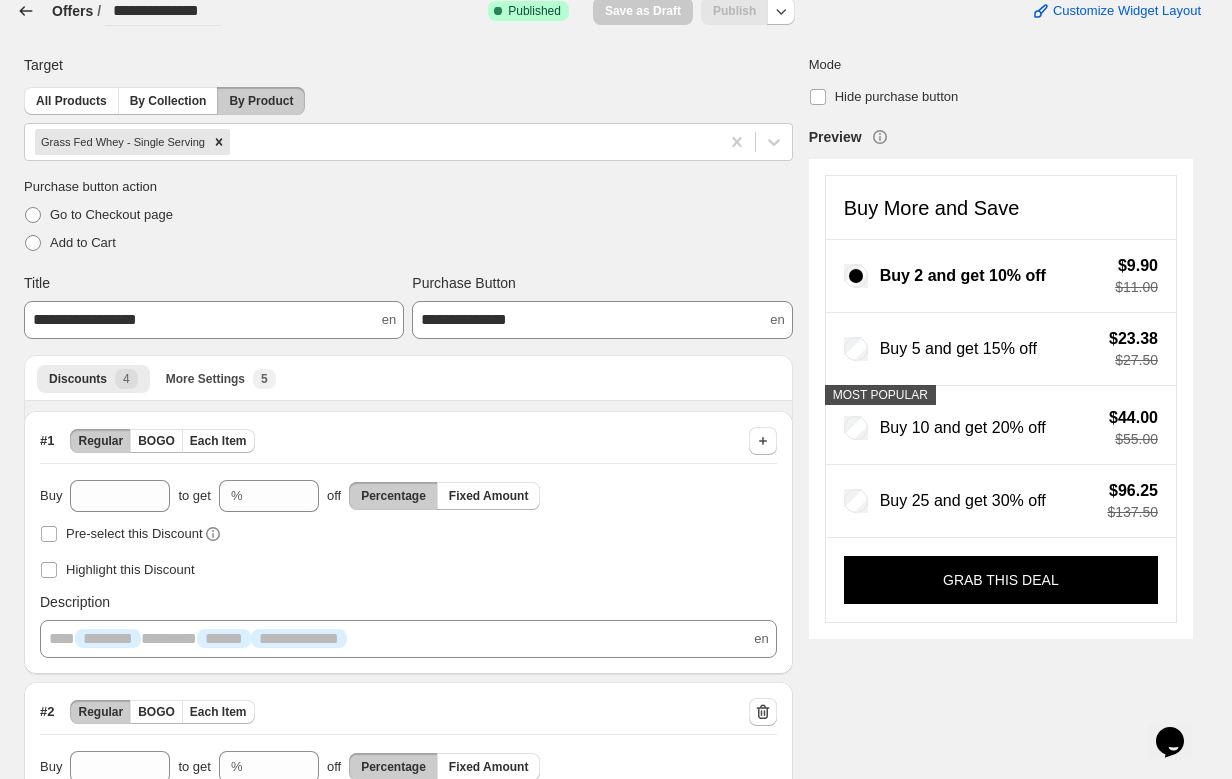 click 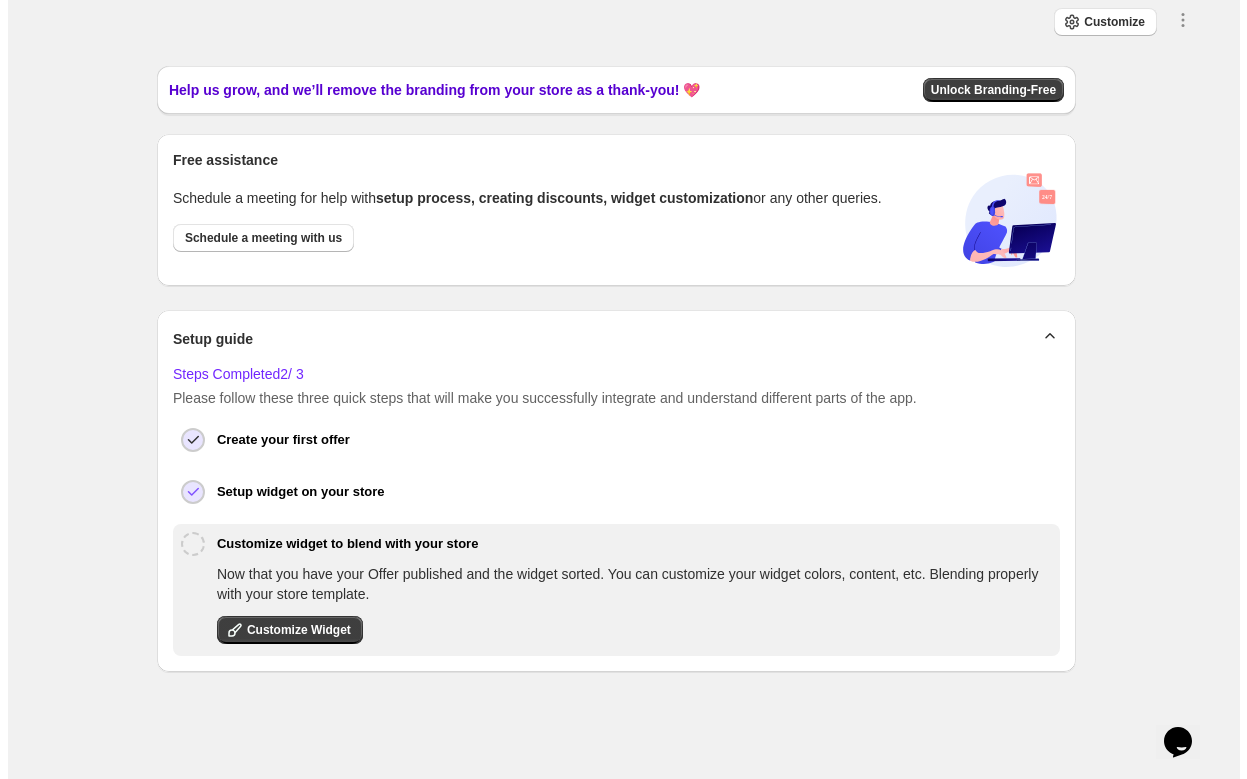 scroll, scrollTop: 0, scrollLeft: 0, axis: both 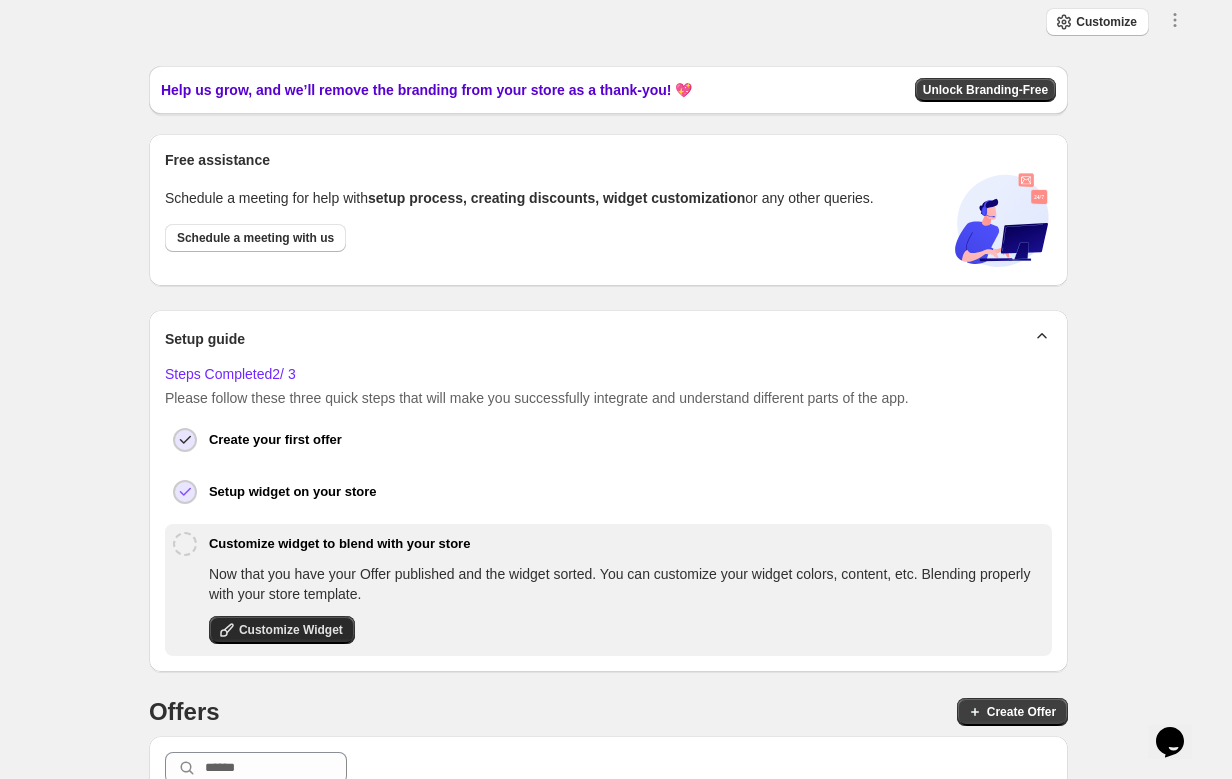 click on "Customize Widget" at bounding box center [291, 630] 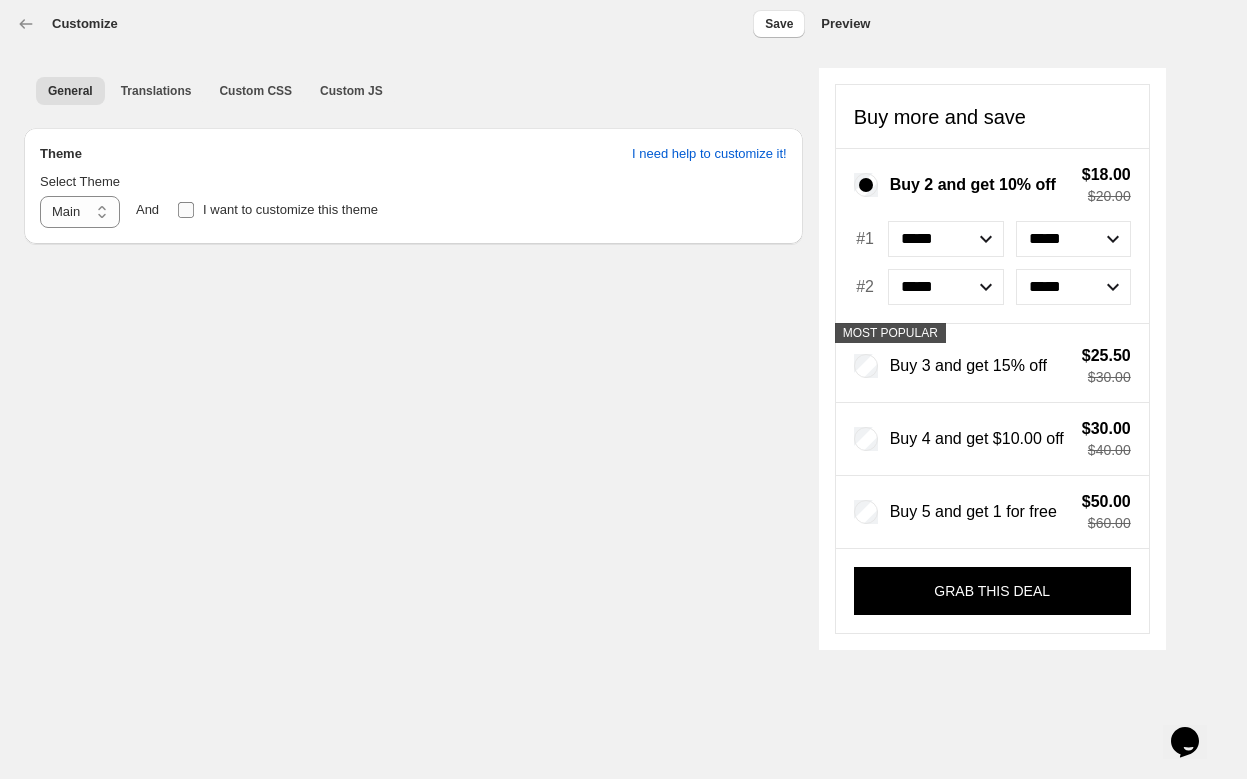 click at bounding box center [186, 210] 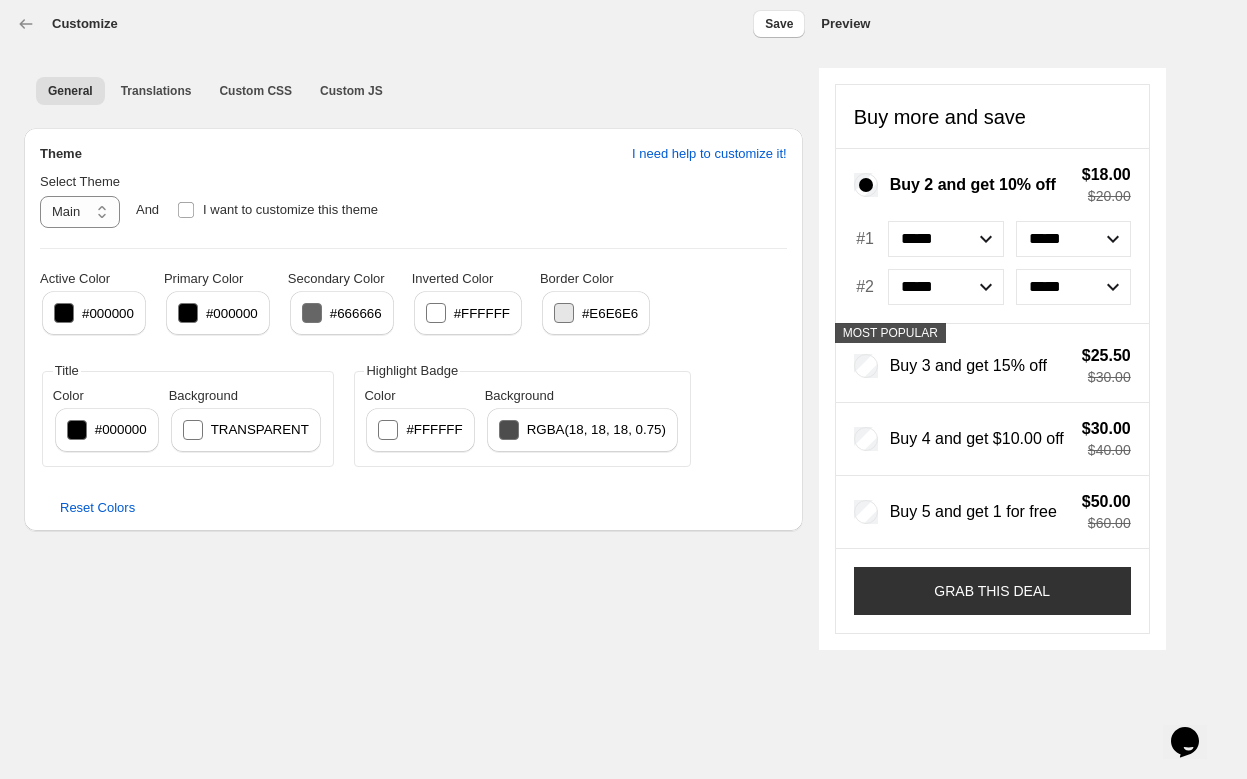 click on "GRAB THIS DEAL" at bounding box center (992, 591) 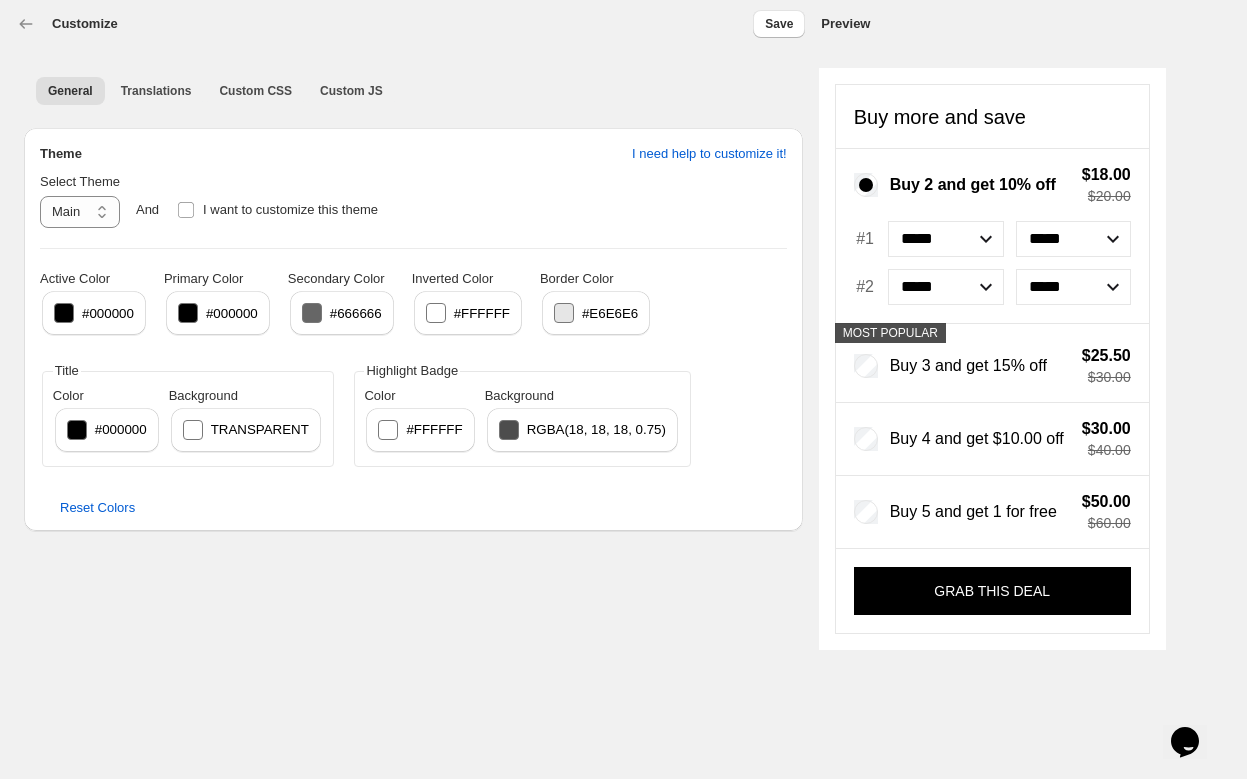 click on "#000000" at bounding box center (108, 313) 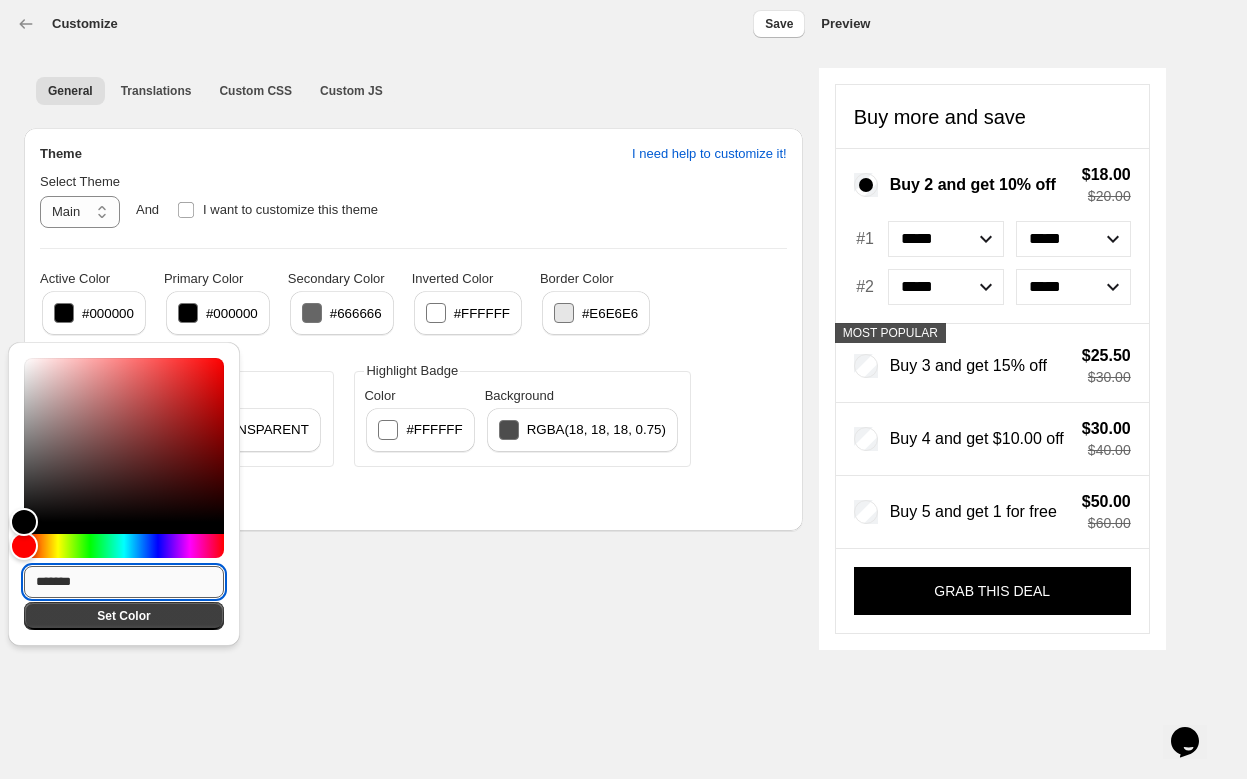 click on "*******" at bounding box center [124, 582] 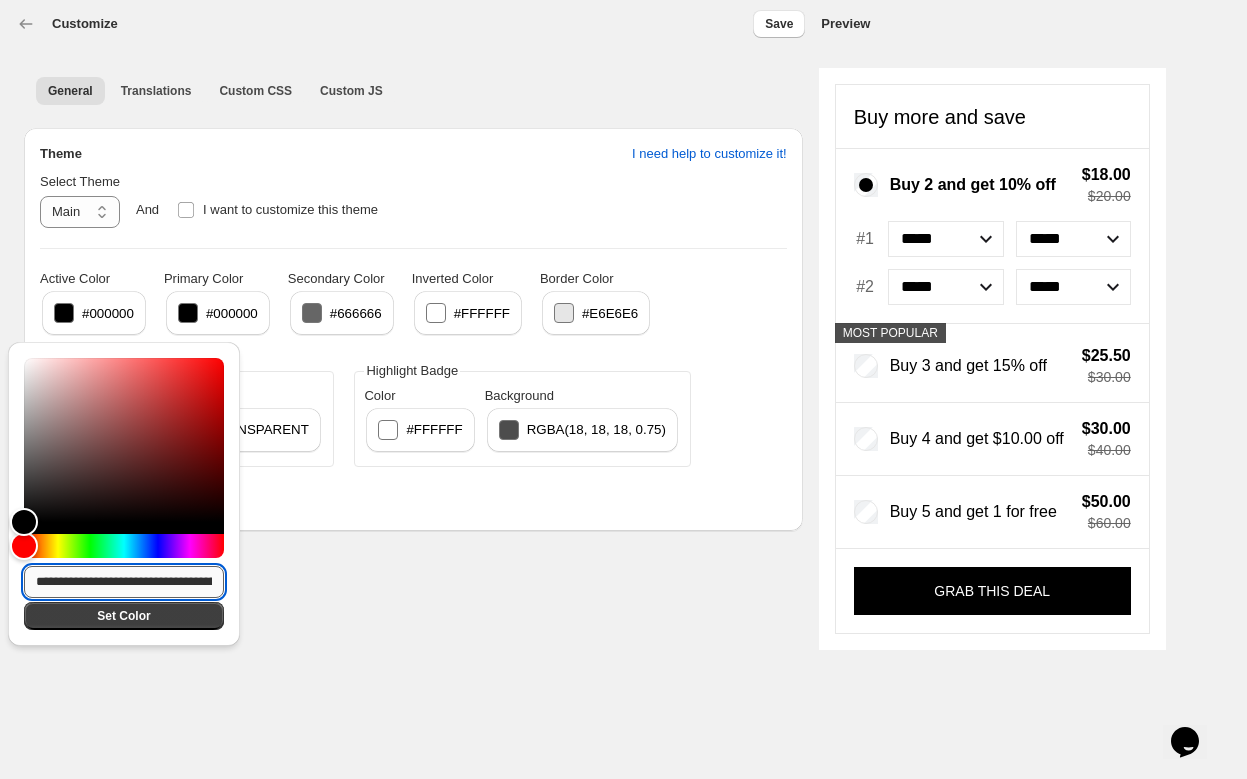scroll, scrollTop: 0, scrollLeft: 269, axis: horizontal 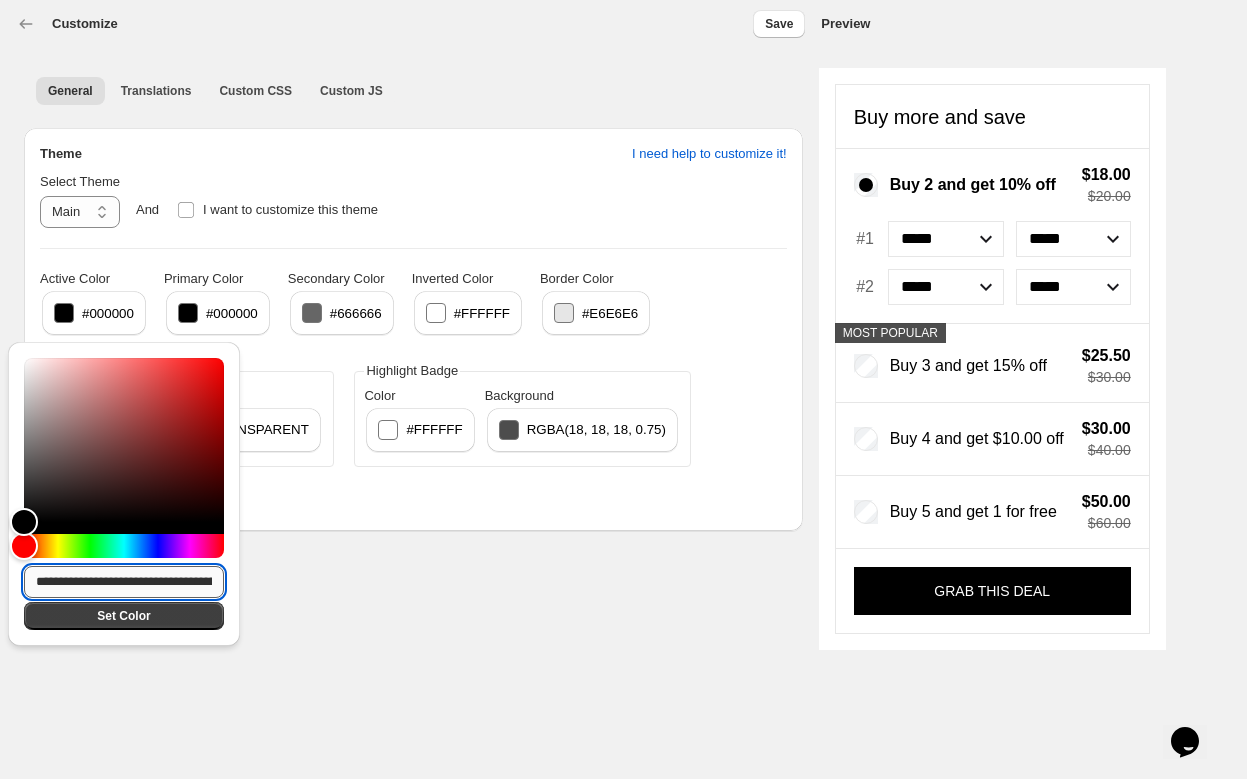 click on "**********" at bounding box center (124, 582) 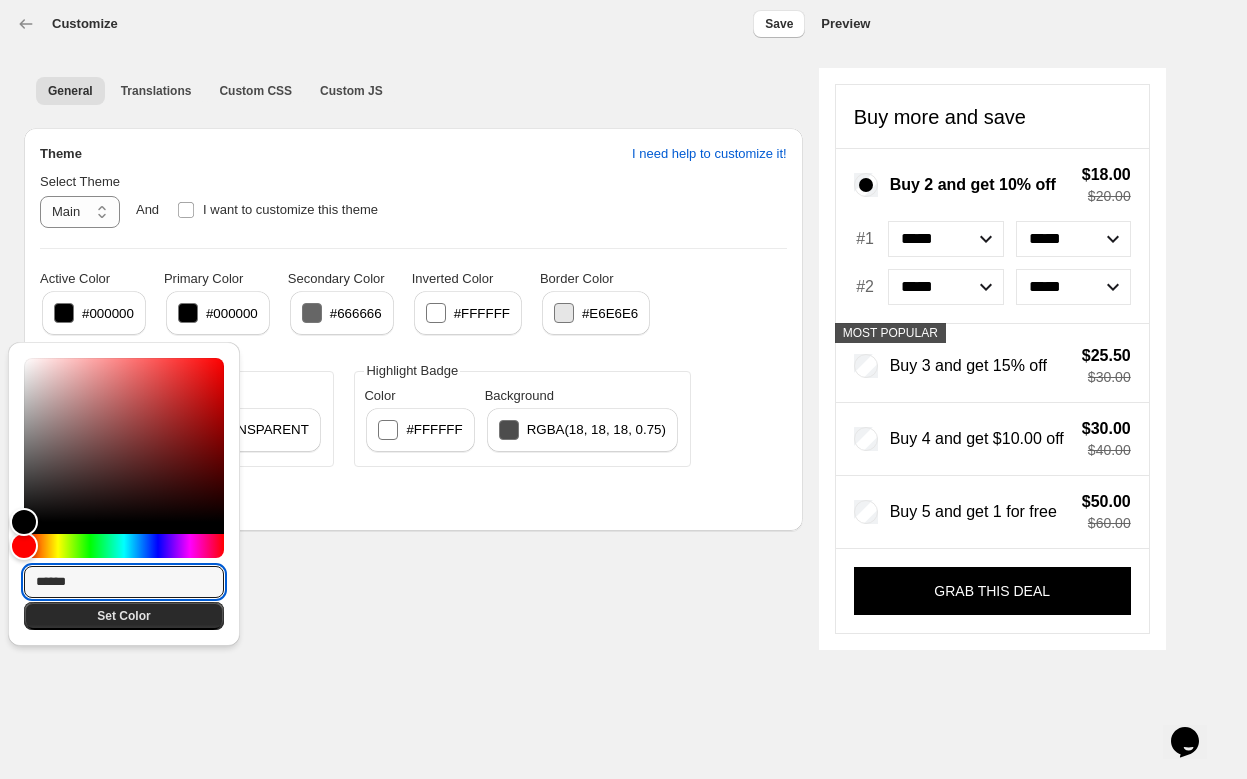 type on "******" 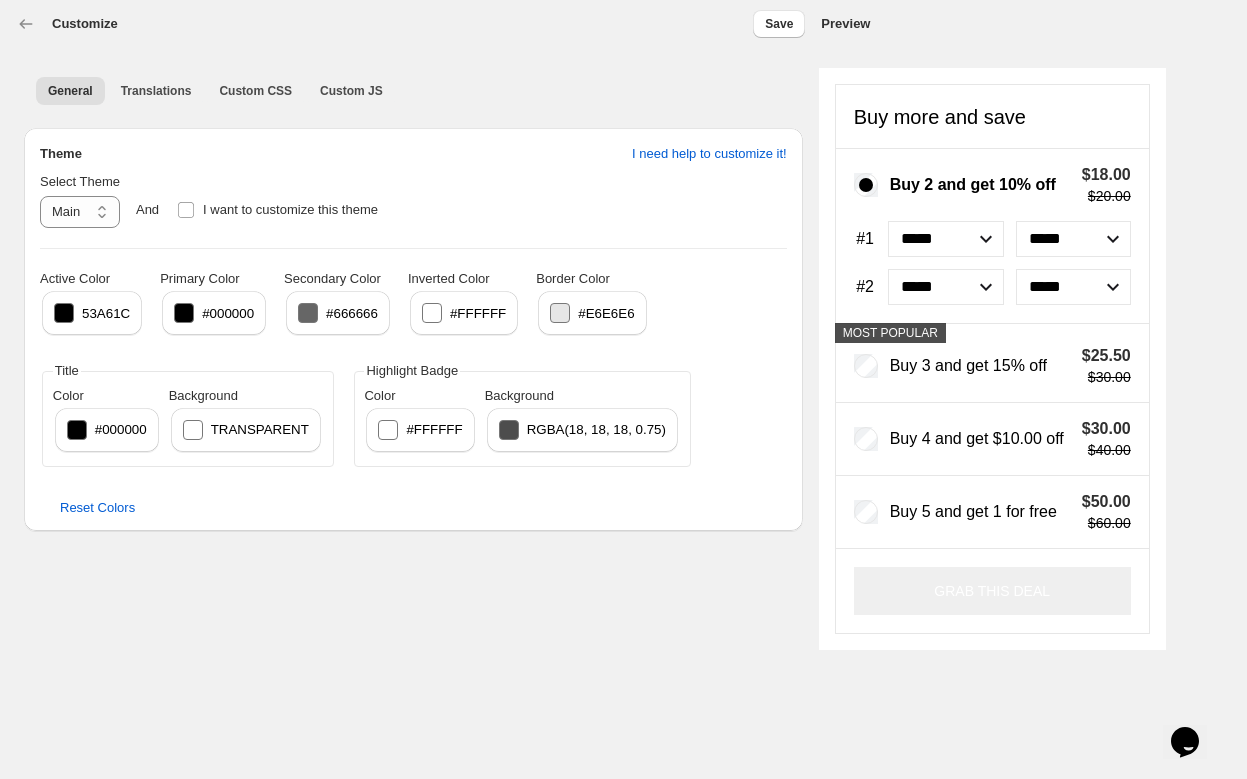 click on "53A61C" at bounding box center (106, 313) 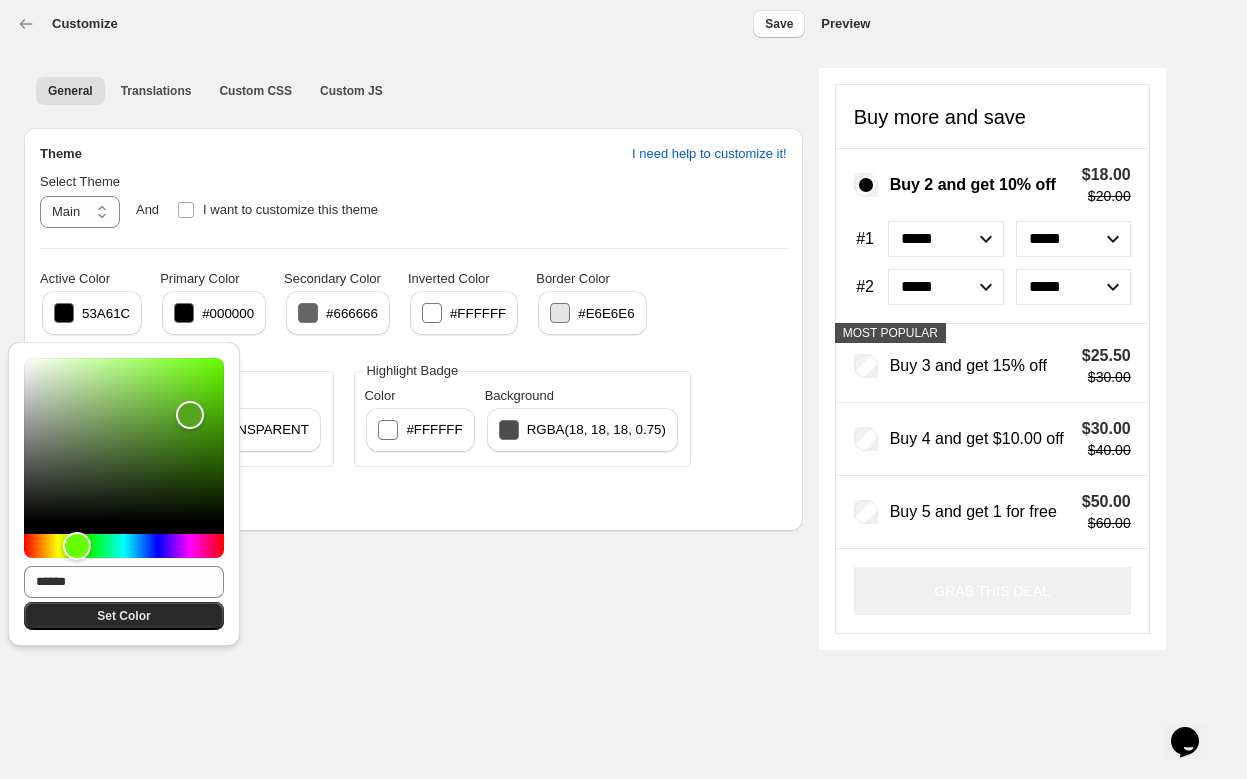 click on "Set Color" at bounding box center (123, 616) 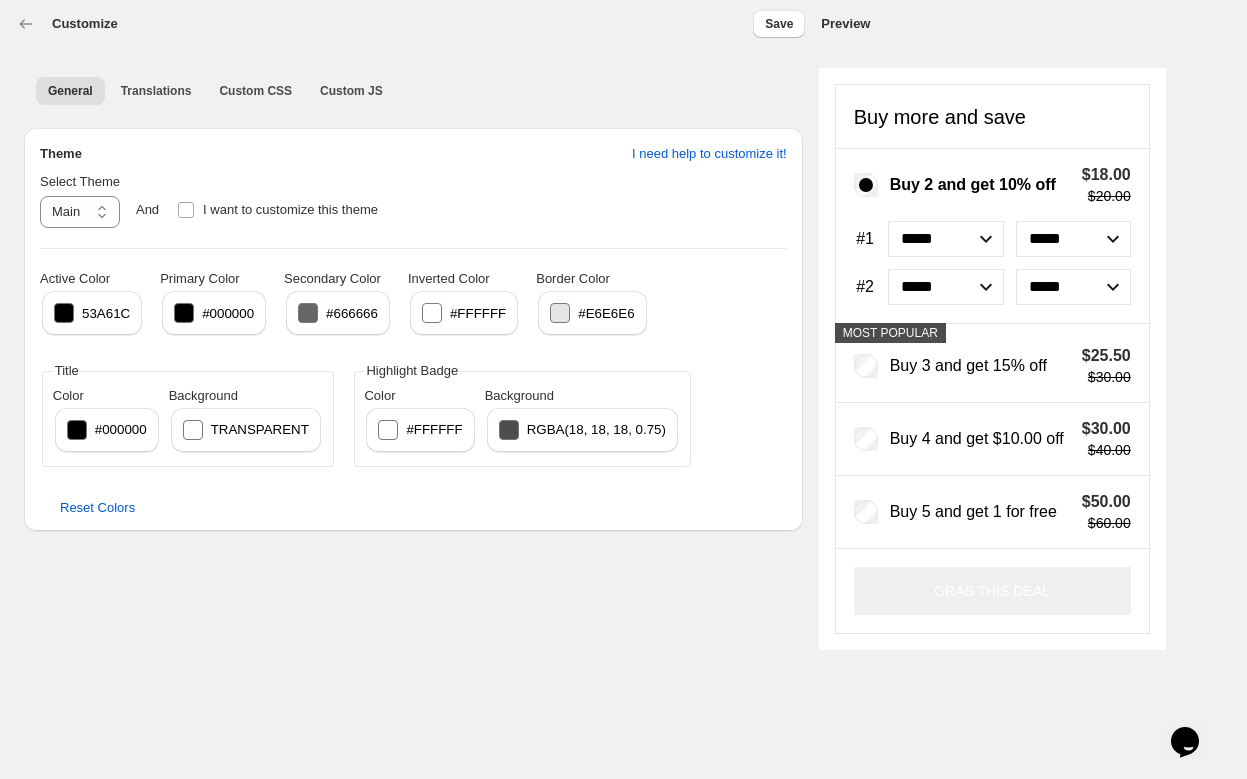 click on "53A61C" at bounding box center [106, 313] 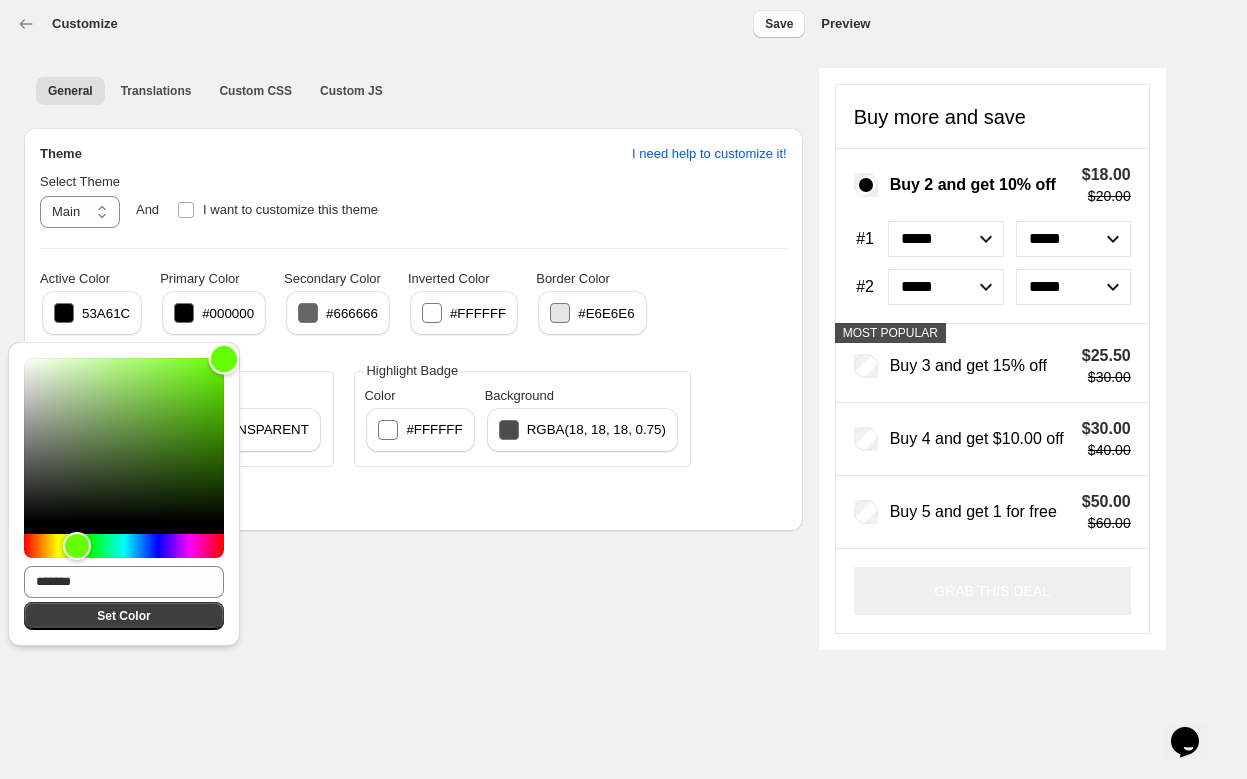 drag, startPoint x: 189, startPoint y: 420, endPoint x: 238, endPoint y: 362, distance: 75.9276 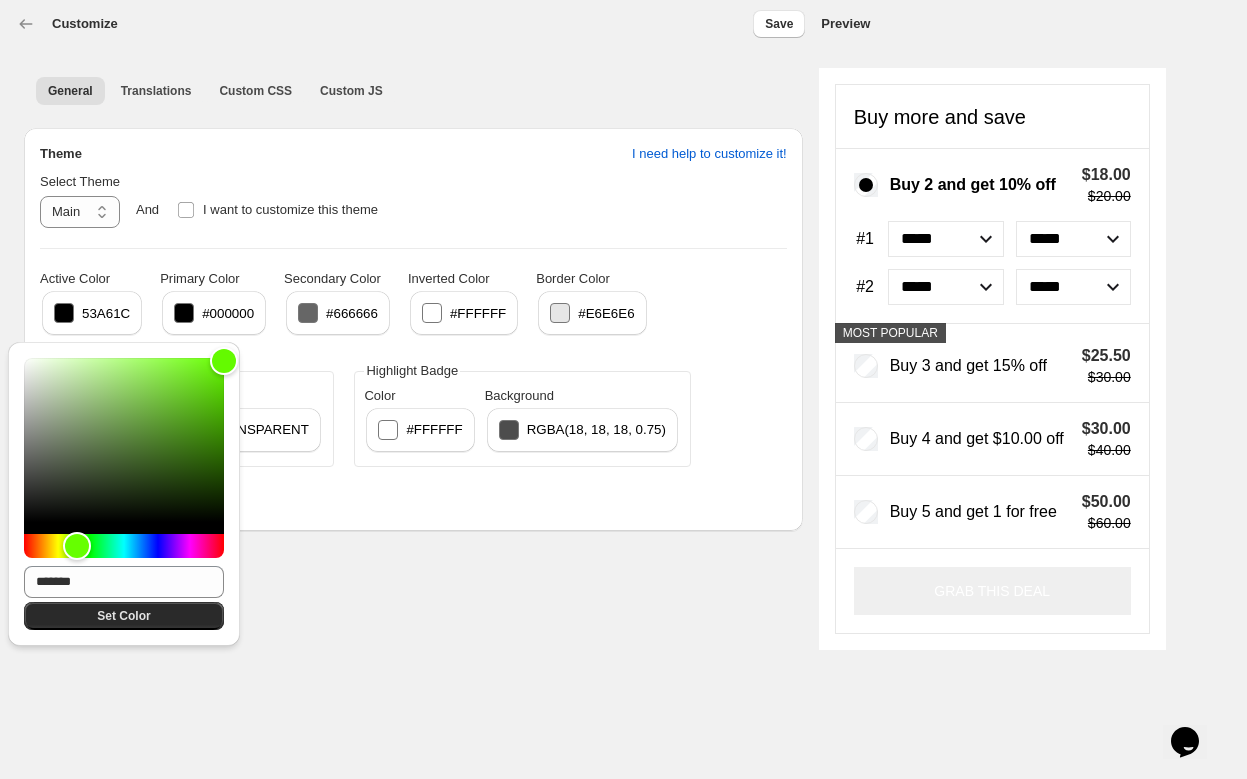 click on "Set Color" at bounding box center [123, 616] 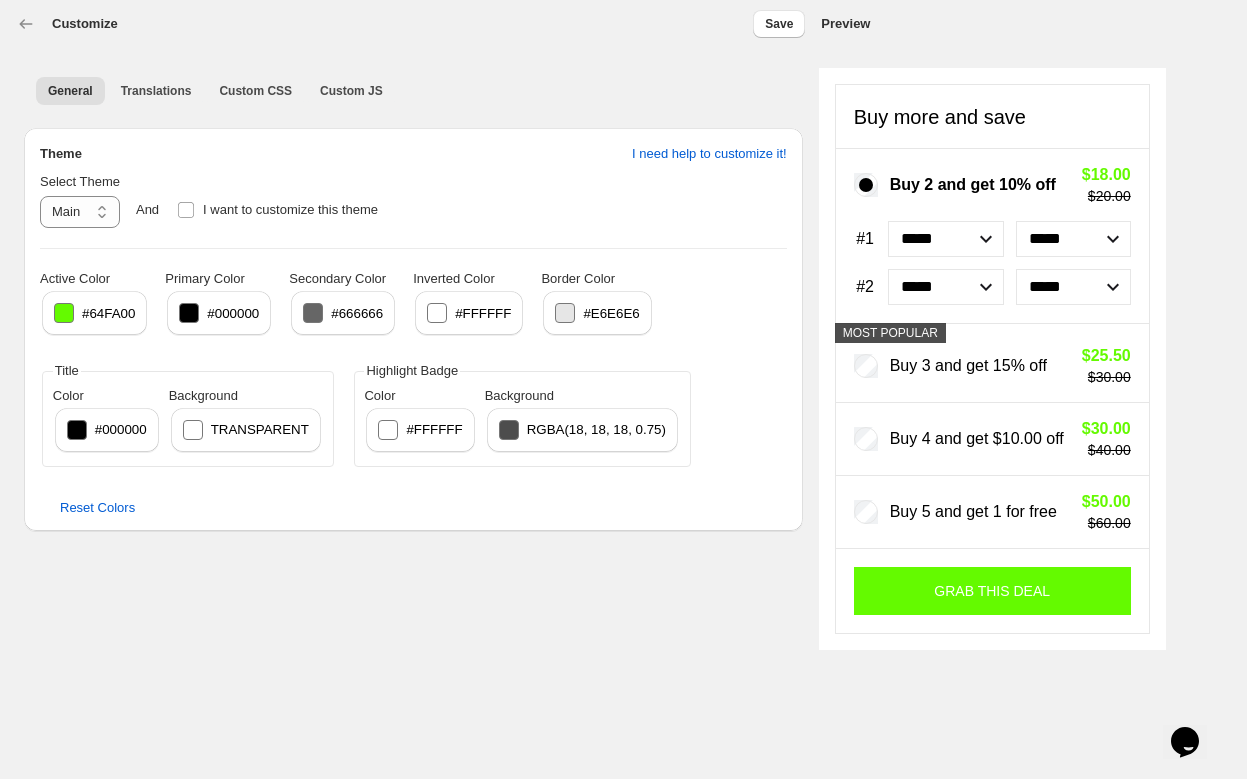 click on "#64fa00" at bounding box center (94, 313) 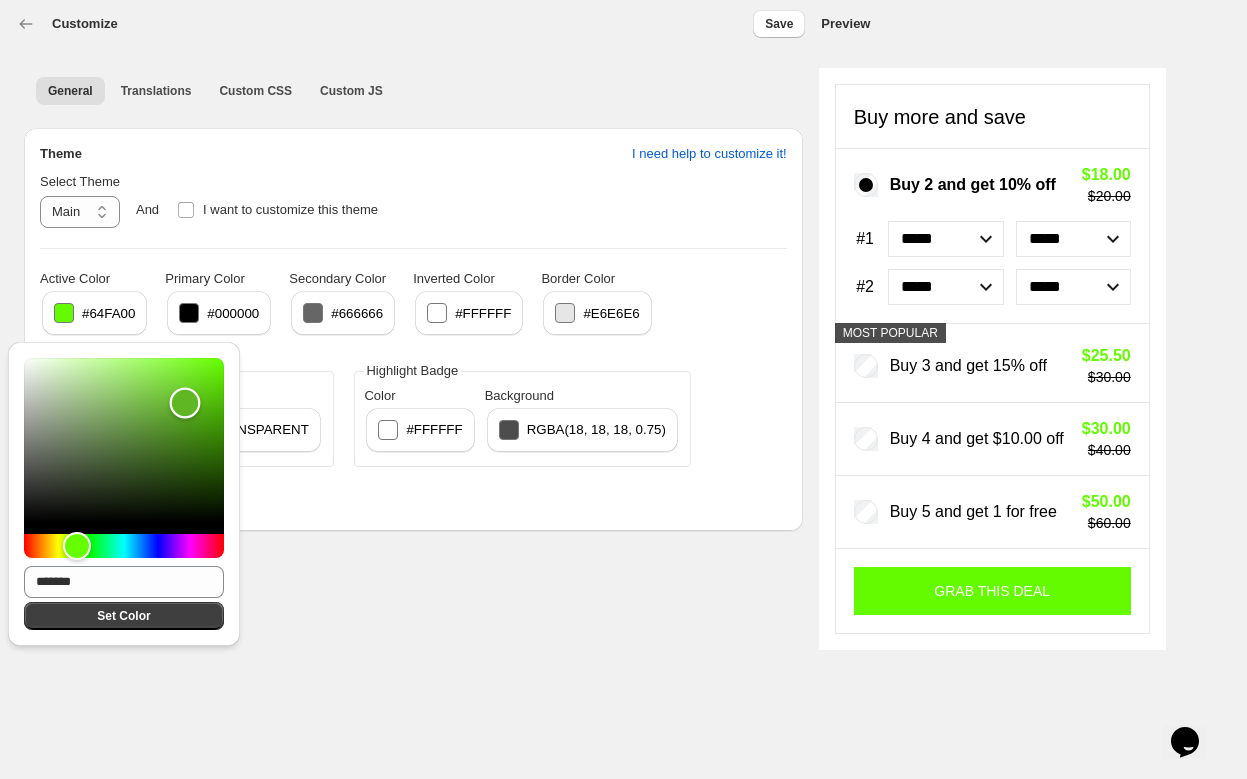 drag, startPoint x: 215, startPoint y: 367, endPoint x: 185, endPoint y: 403, distance: 46.8615 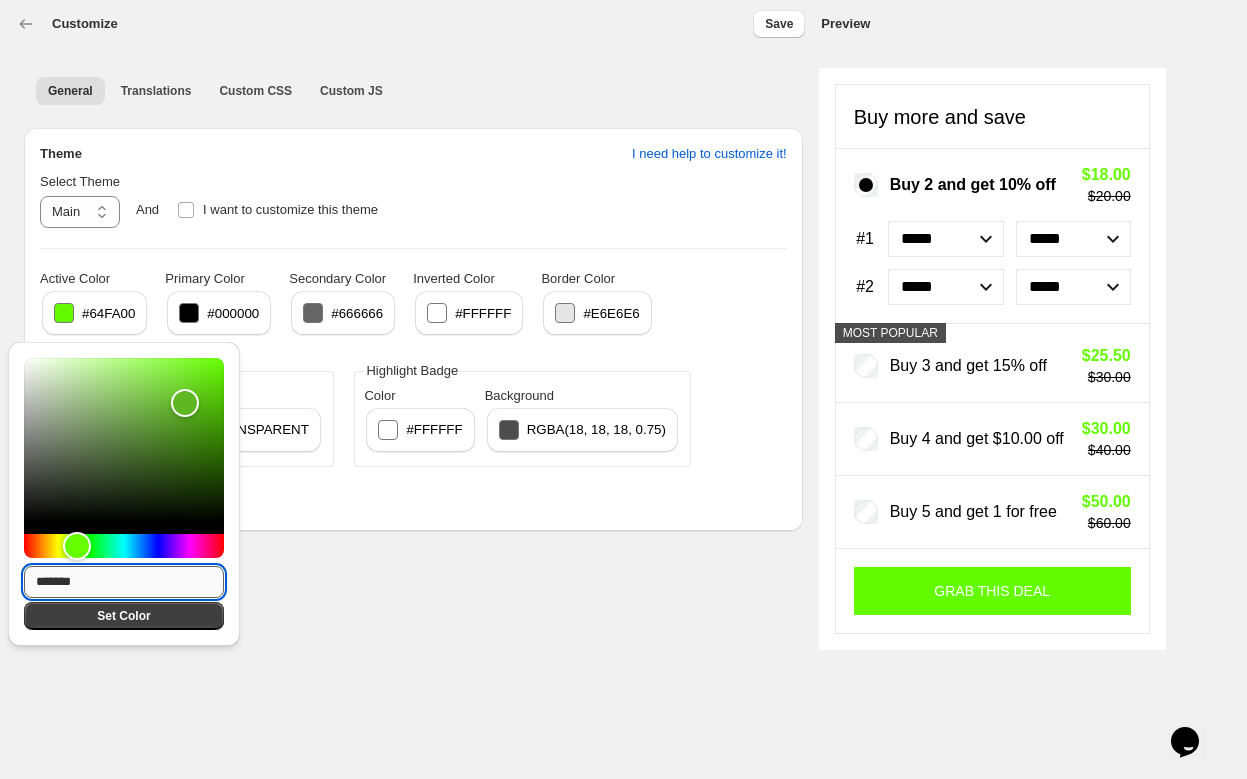 click on "*******" at bounding box center (124, 582) 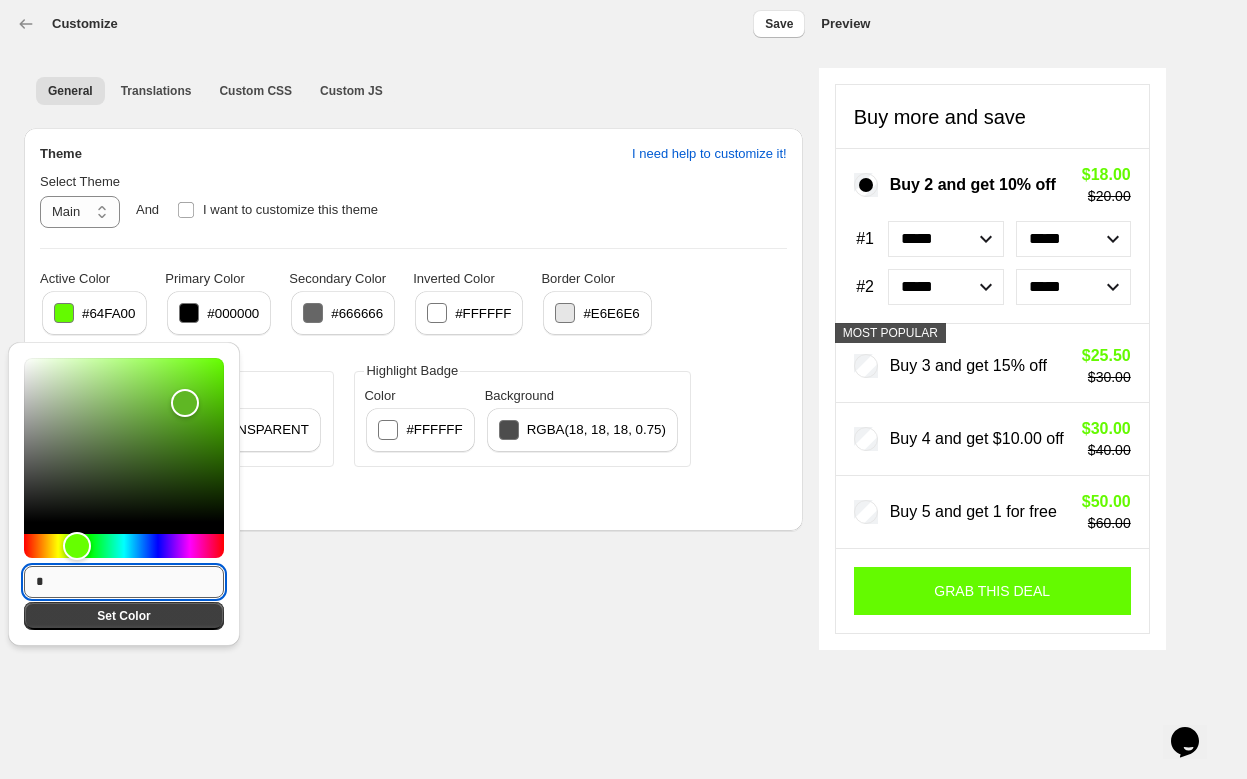 click on "*" at bounding box center (124, 582) 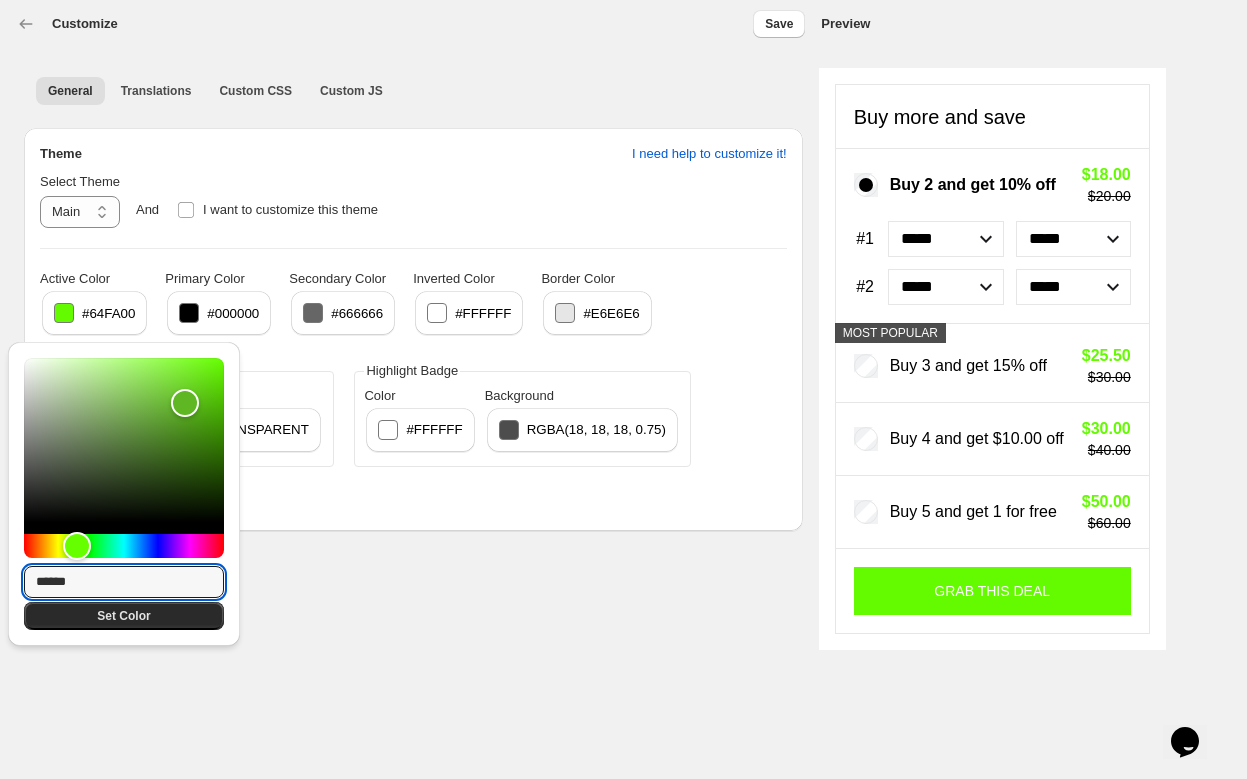 type on "******" 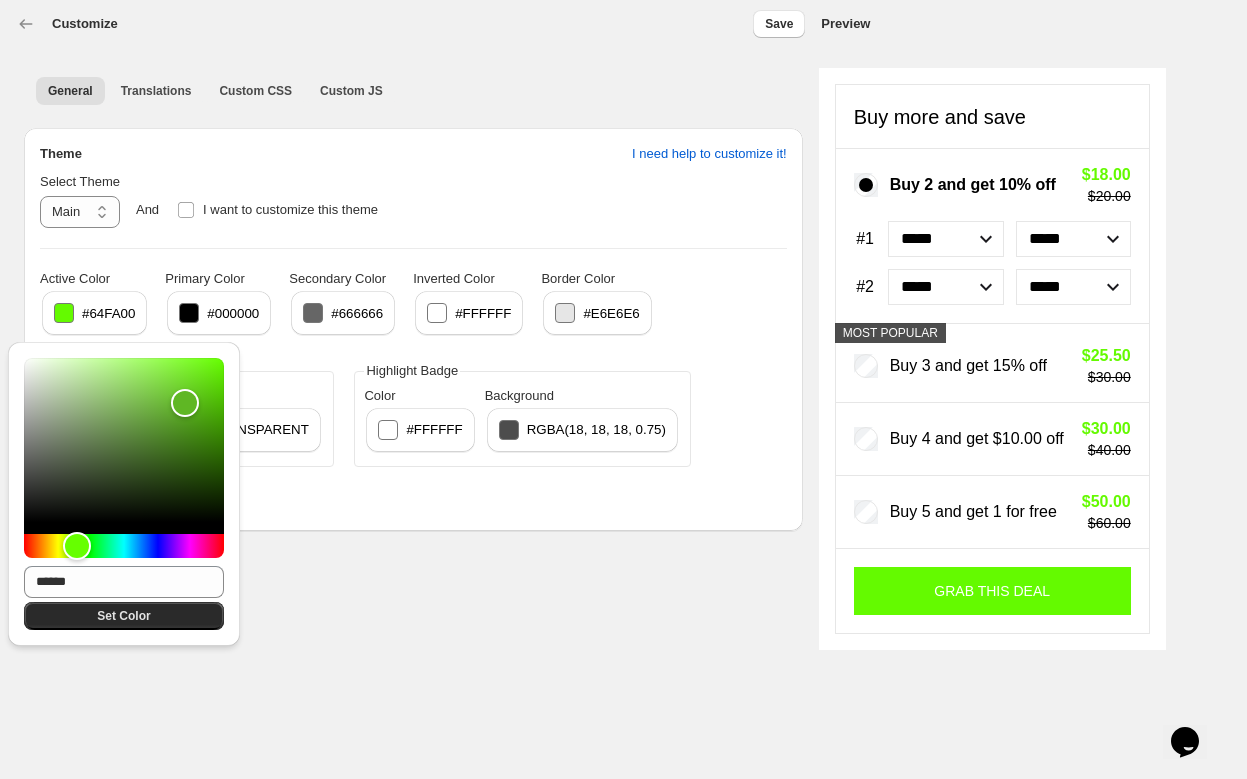 click on "Set Color" at bounding box center [123, 616] 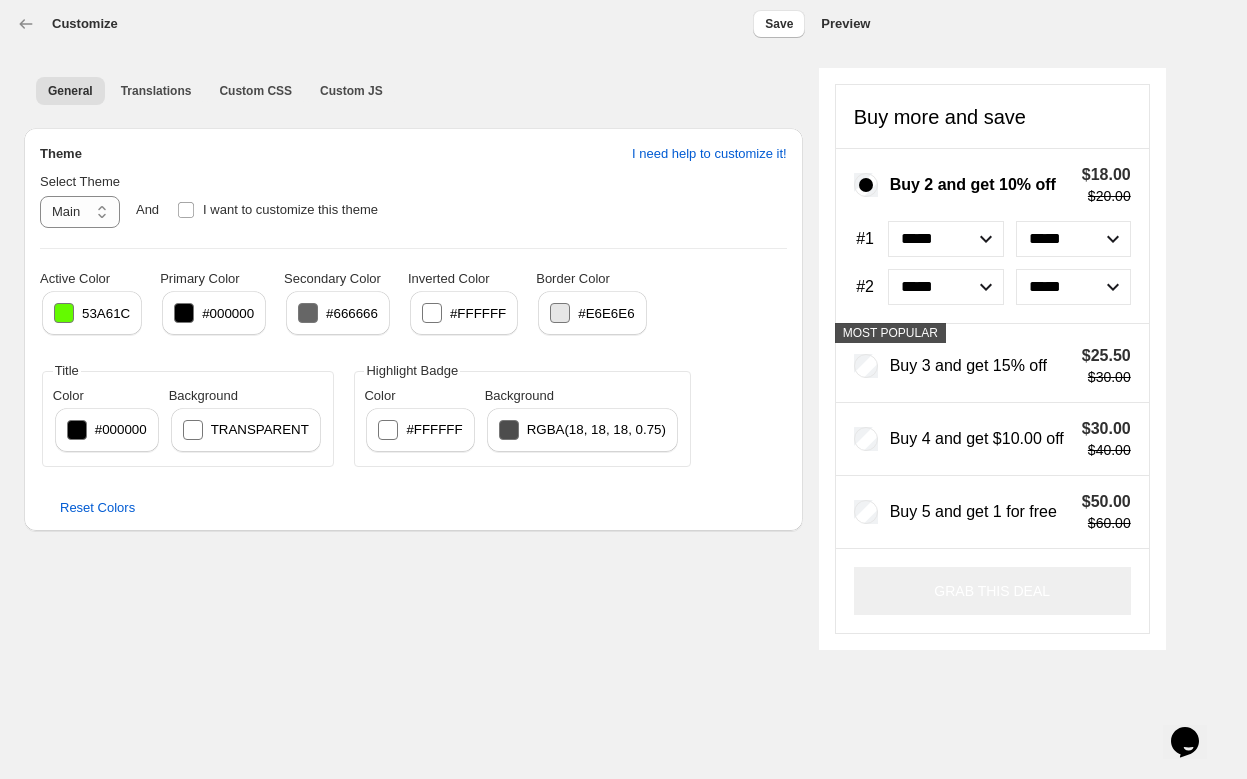 click on "53A61C" at bounding box center (106, 313) 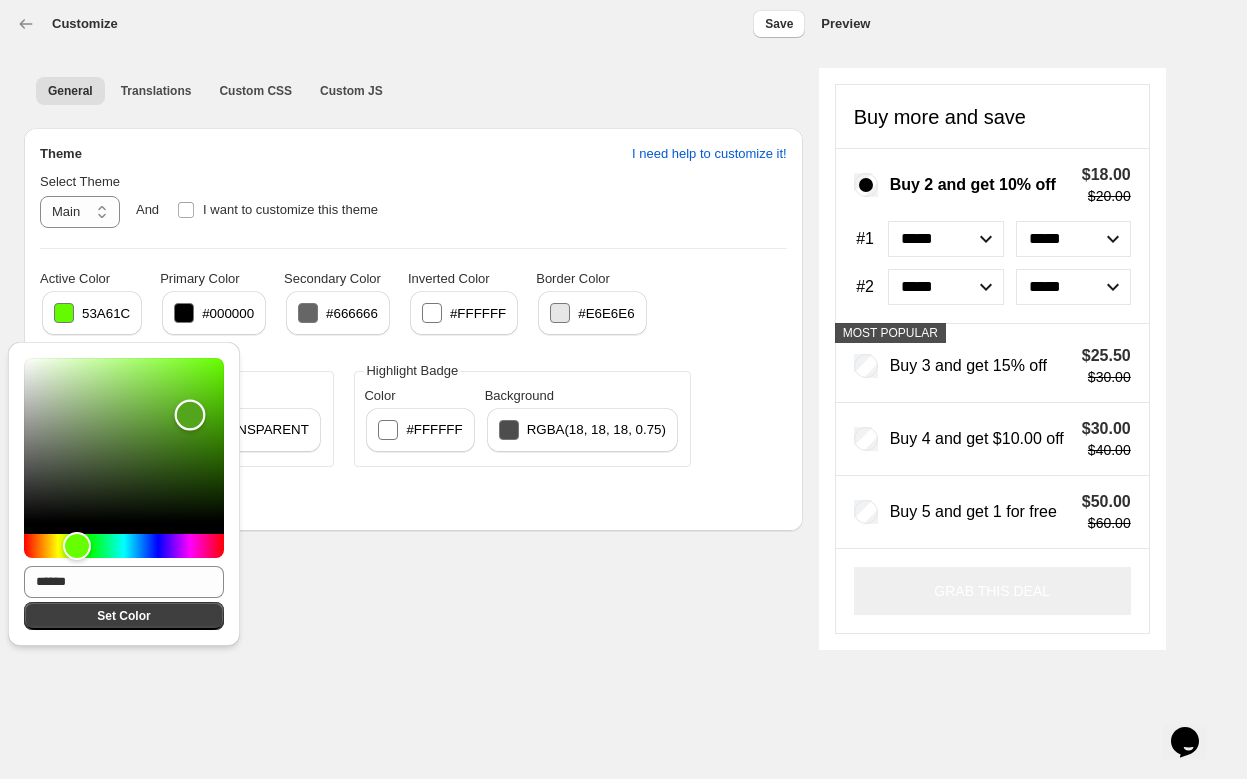 type on "*******" 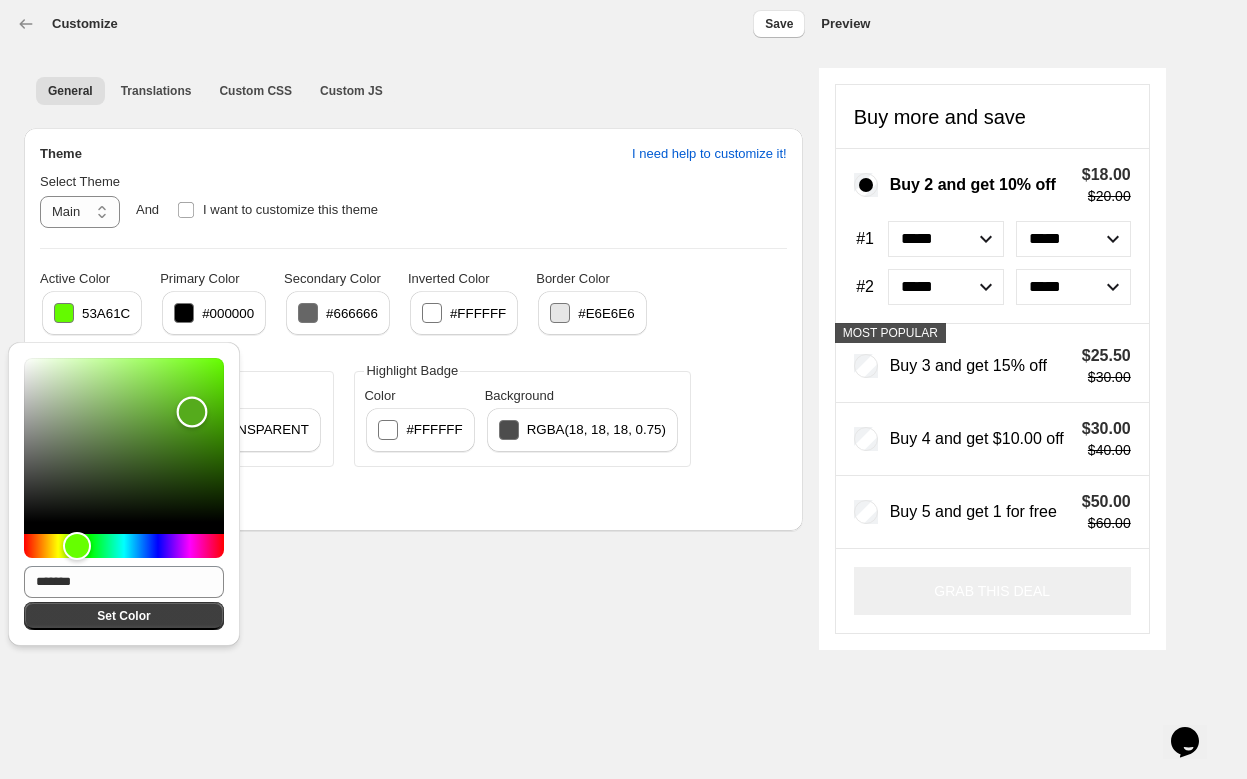 click at bounding box center (192, 412) 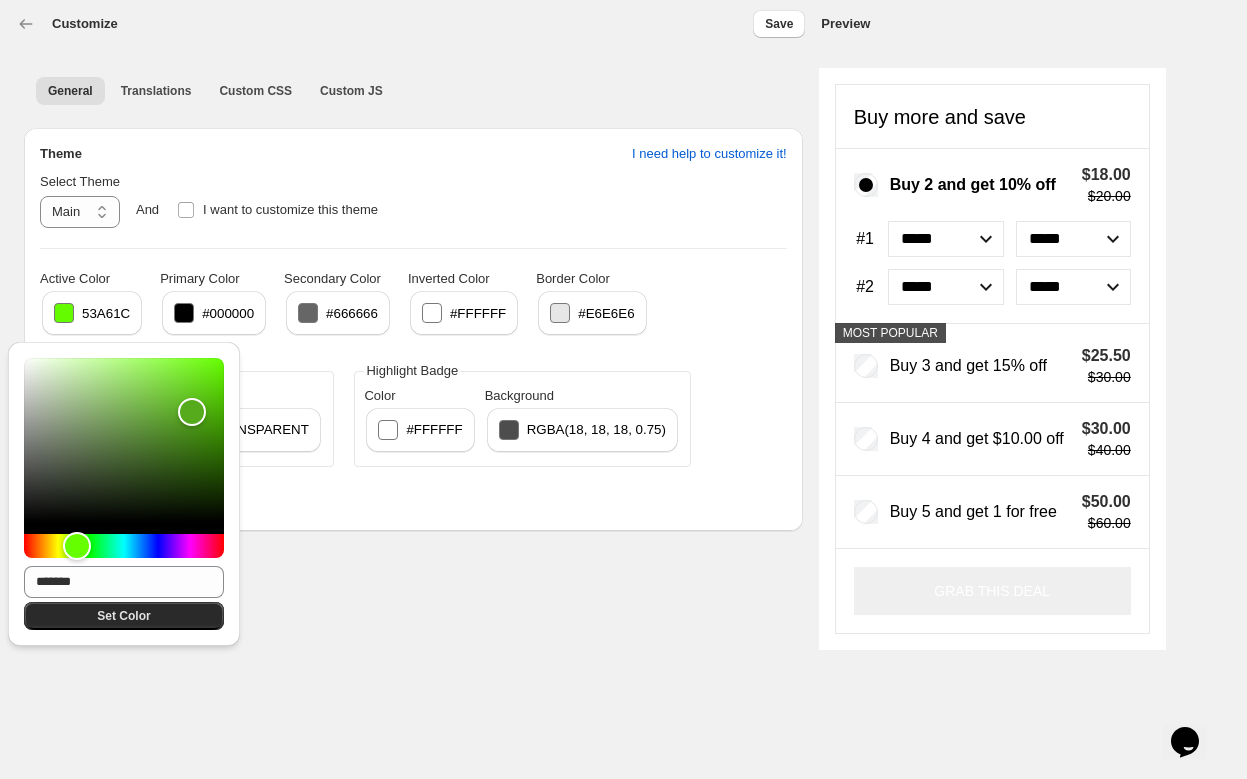 click on "Set Color" at bounding box center (123, 616) 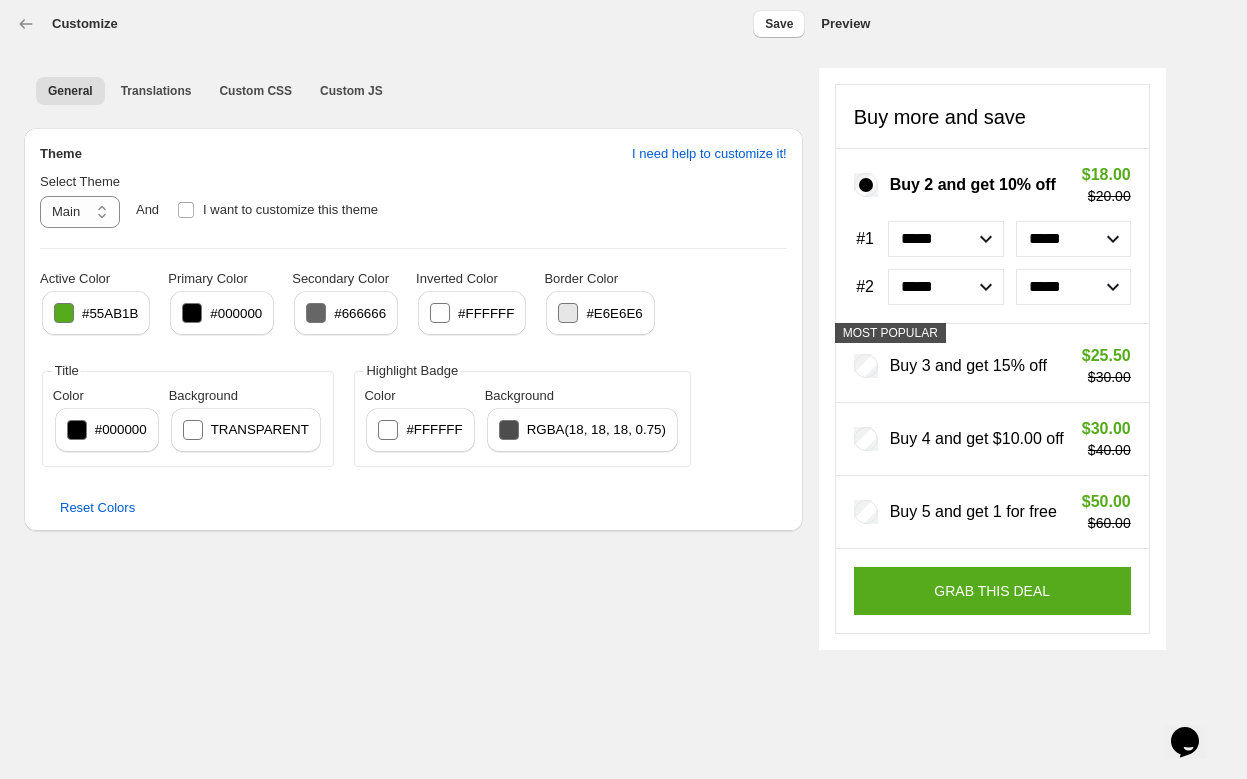 click on "Preview" at bounding box center (845, 24) 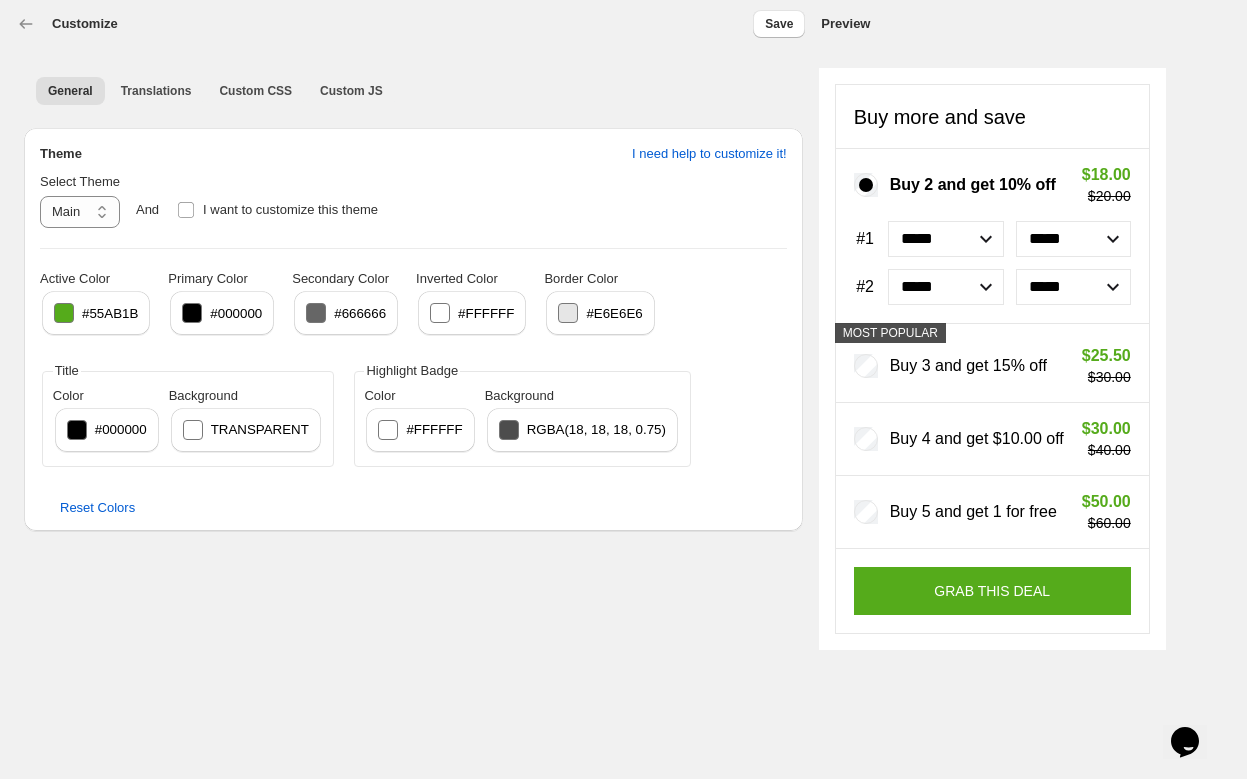 click on "rgba(18, 18, 18, 0.75)" at bounding box center (582, 430) 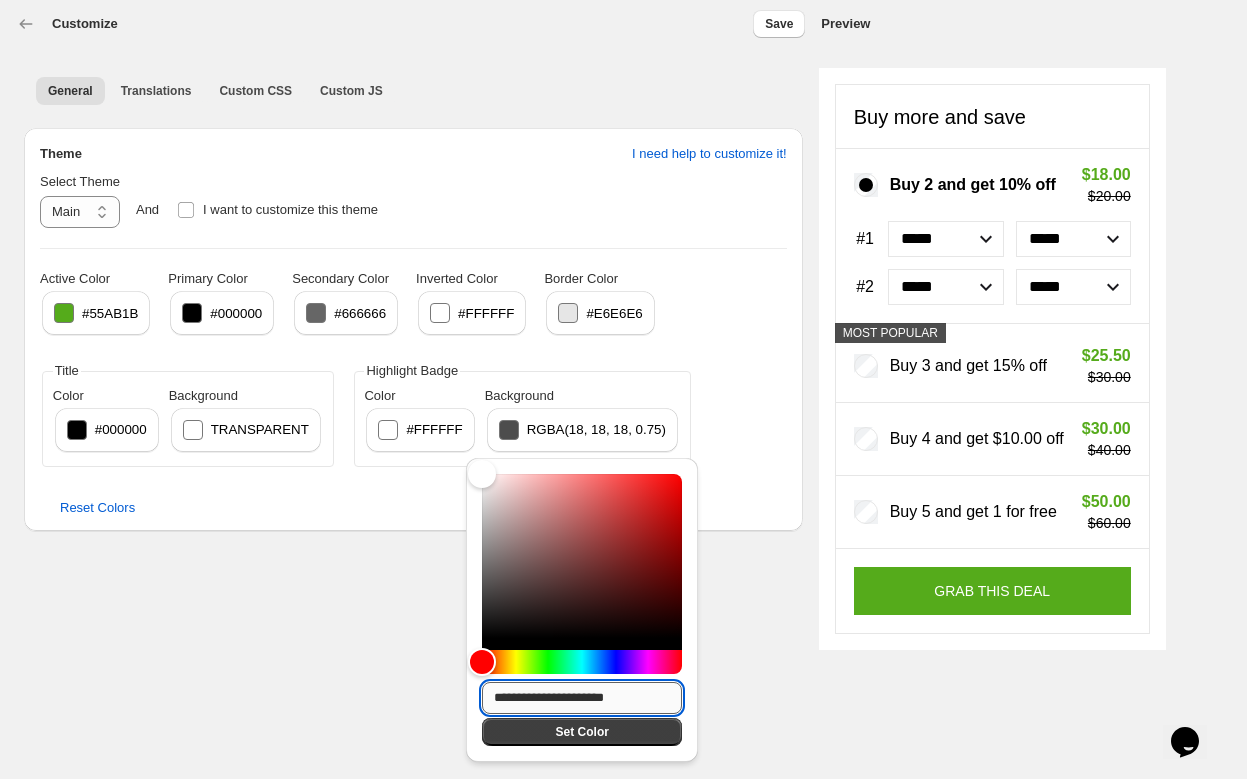 click on "**********" at bounding box center [582, 698] 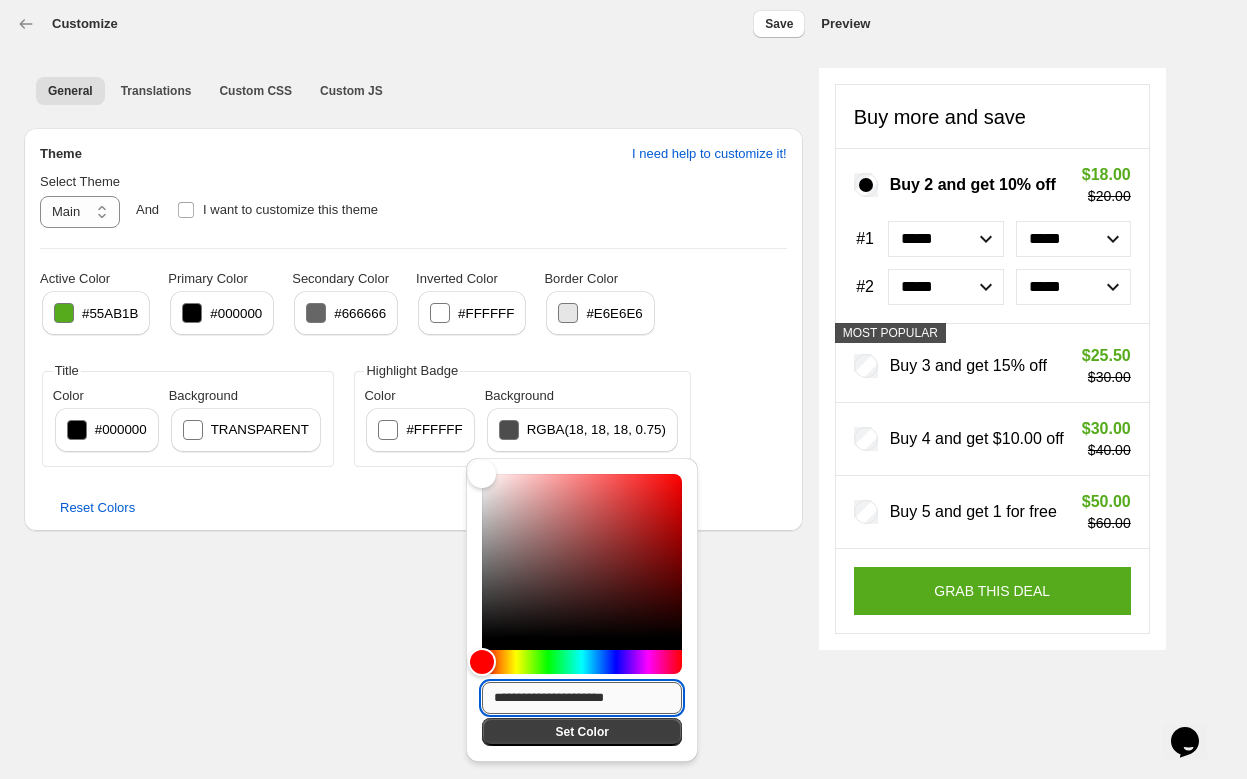 paste 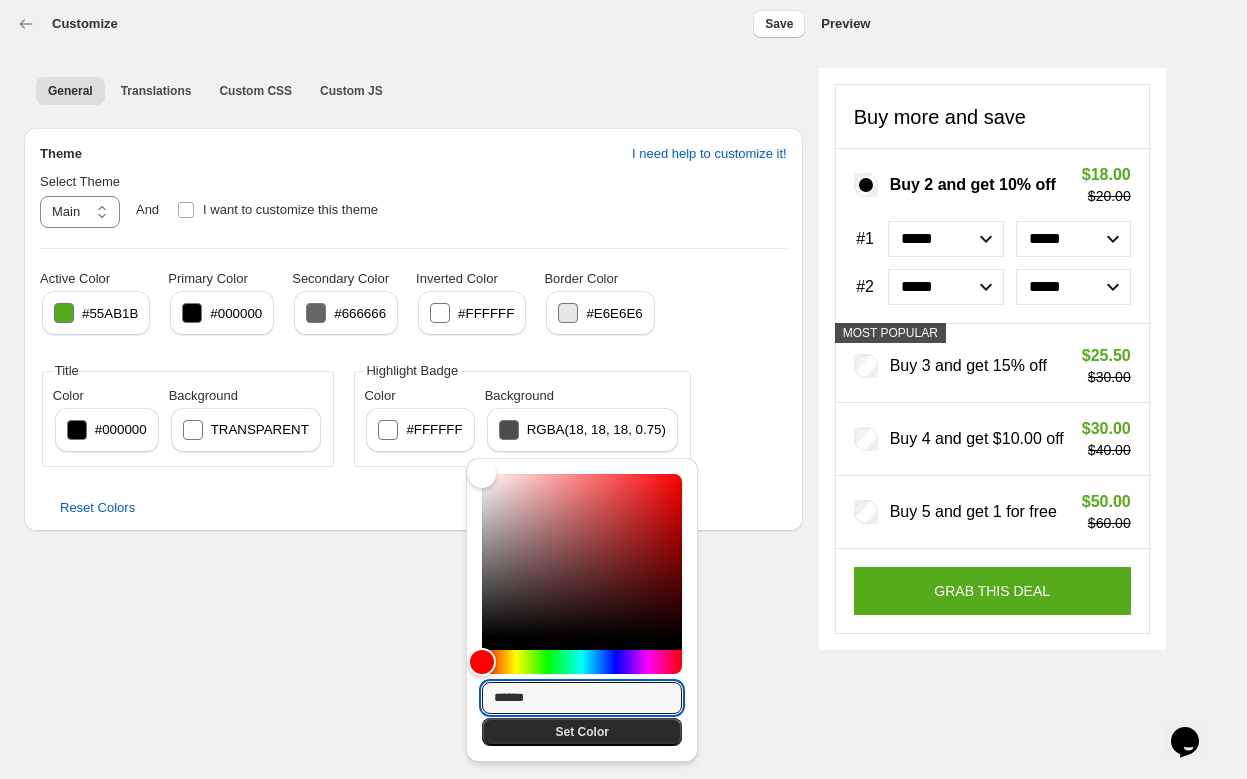 type on "******" 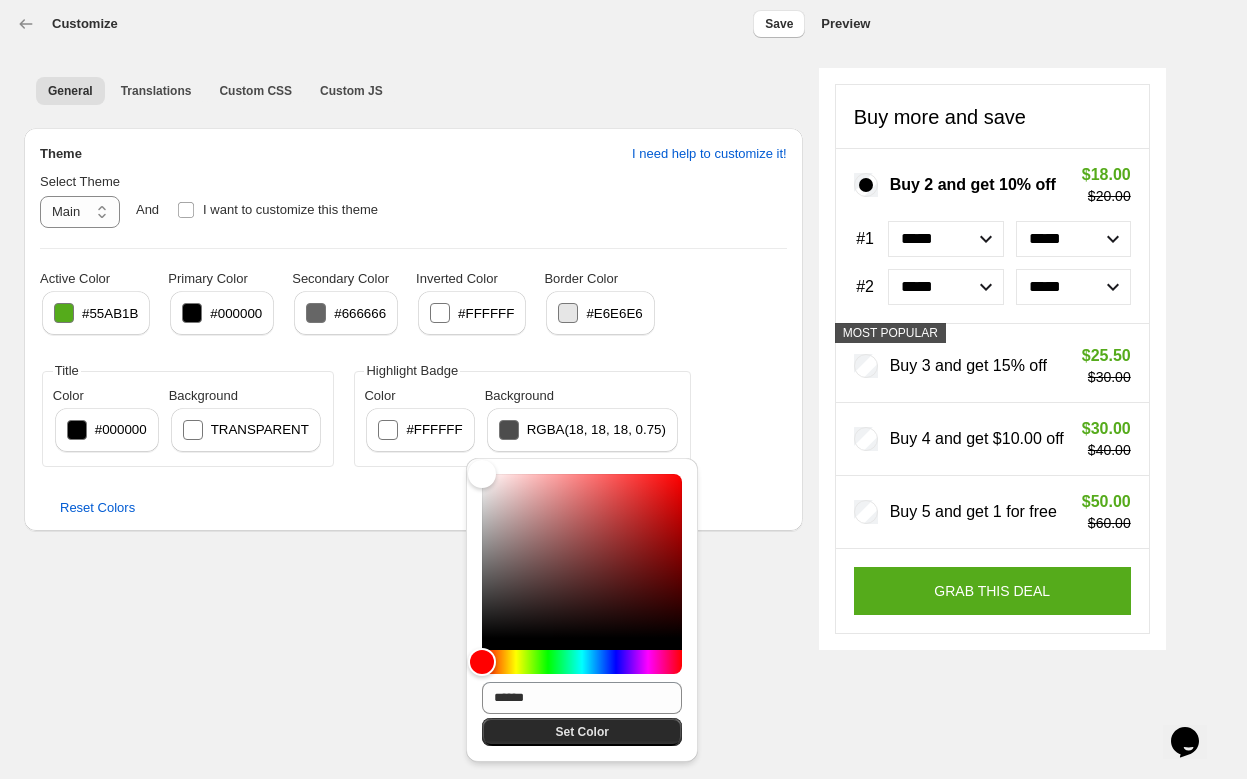 click on "Set Color" at bounding box center [582, 732] 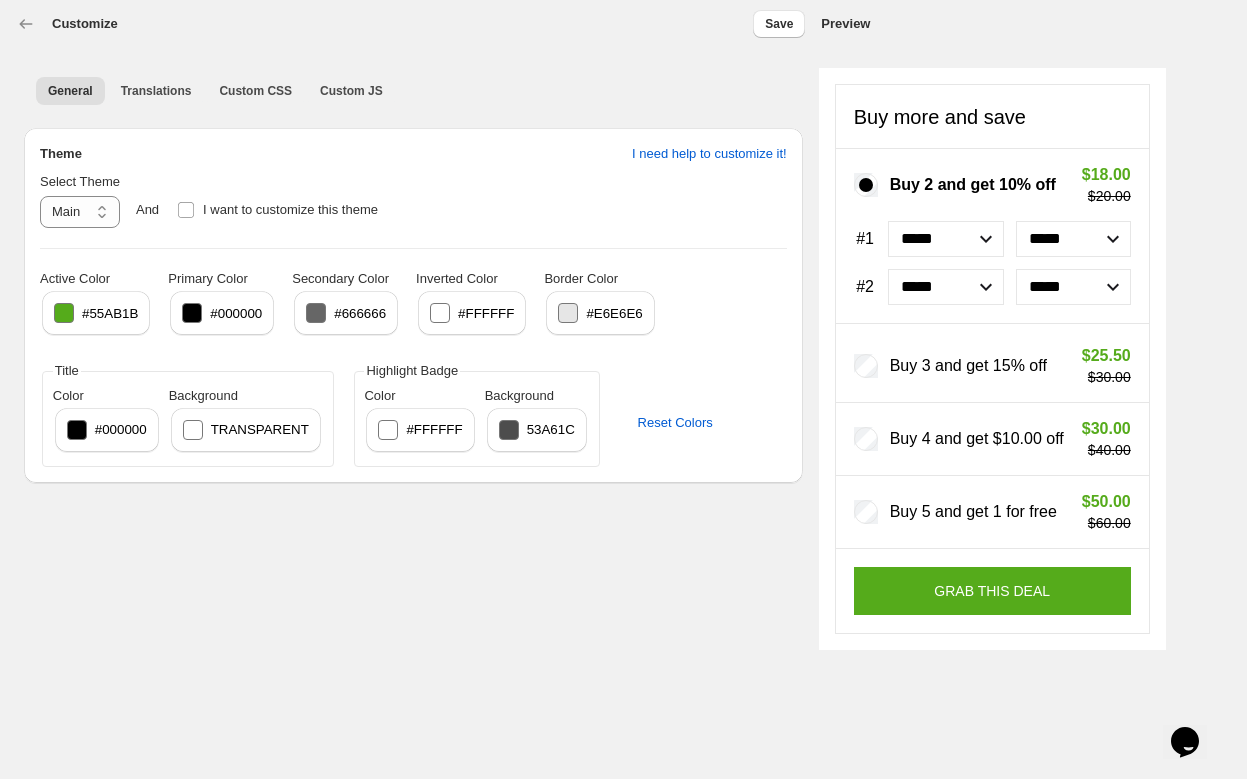 click on "53A61C" at bounding box center [551, 429] 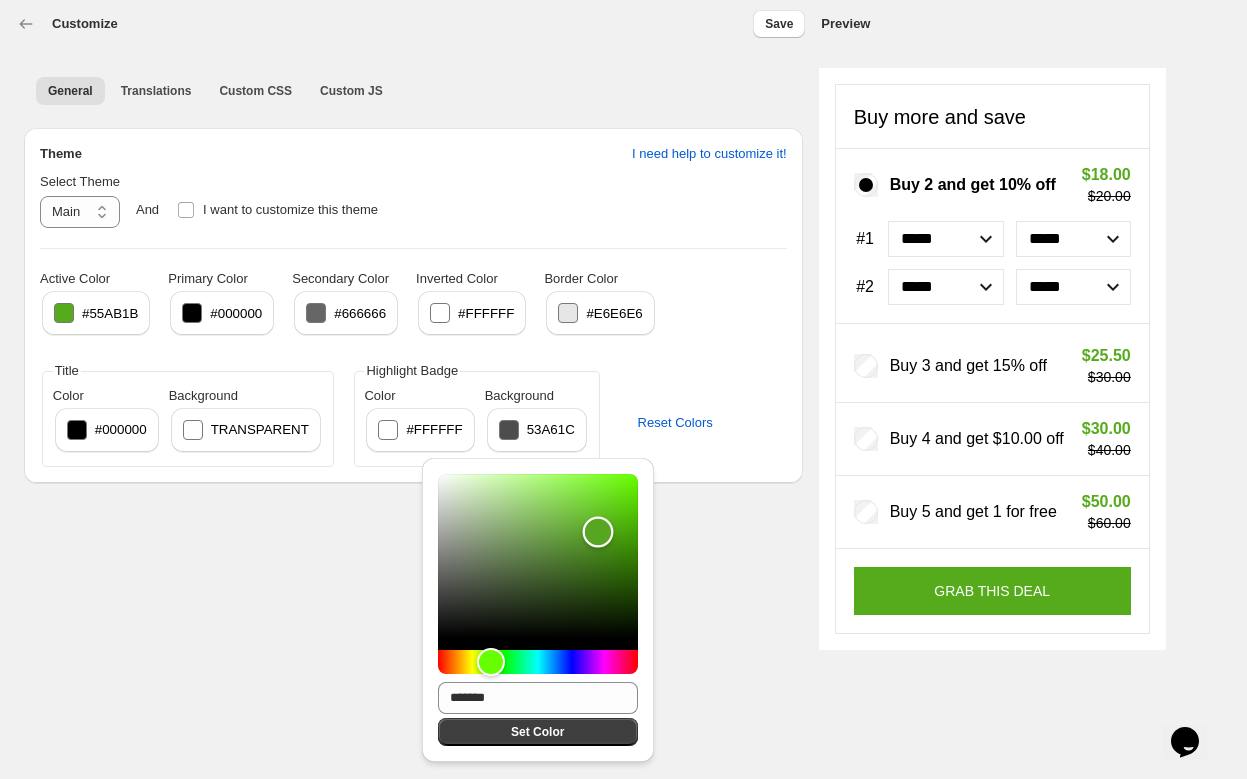 type on "*******" 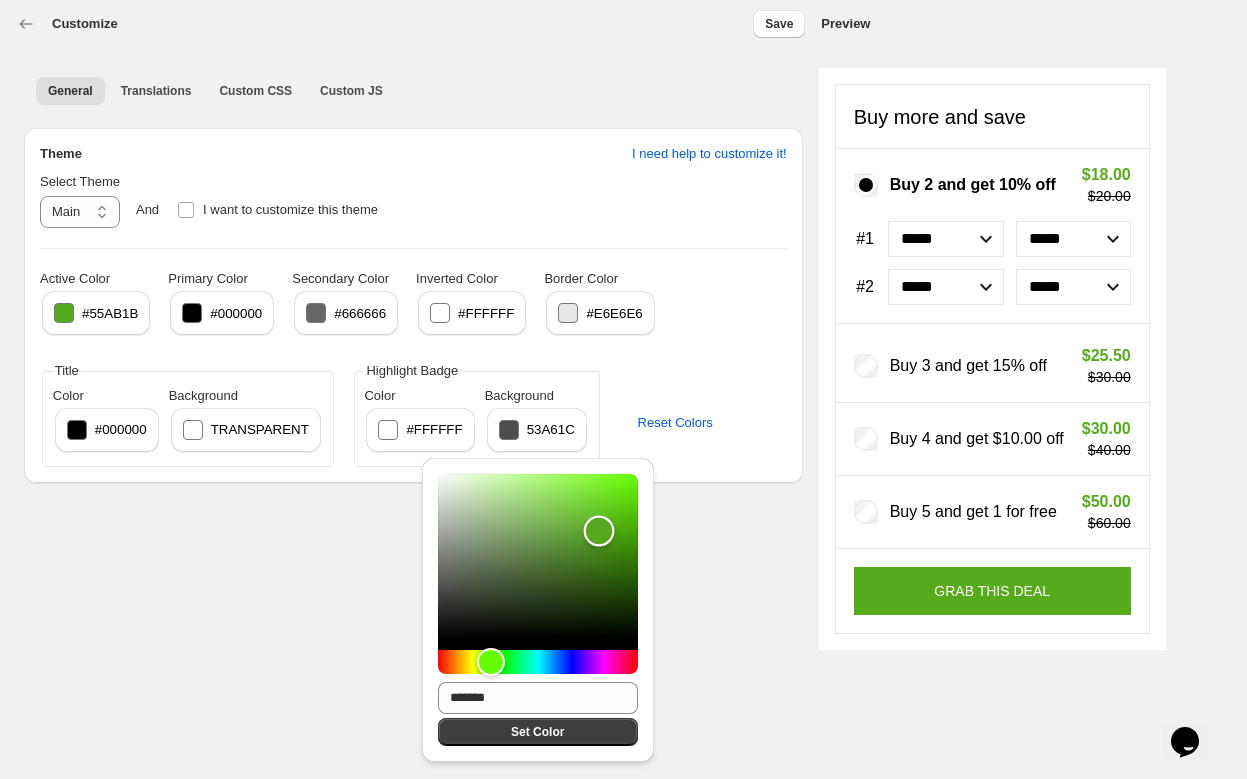 click at bounding box center (599, 531) 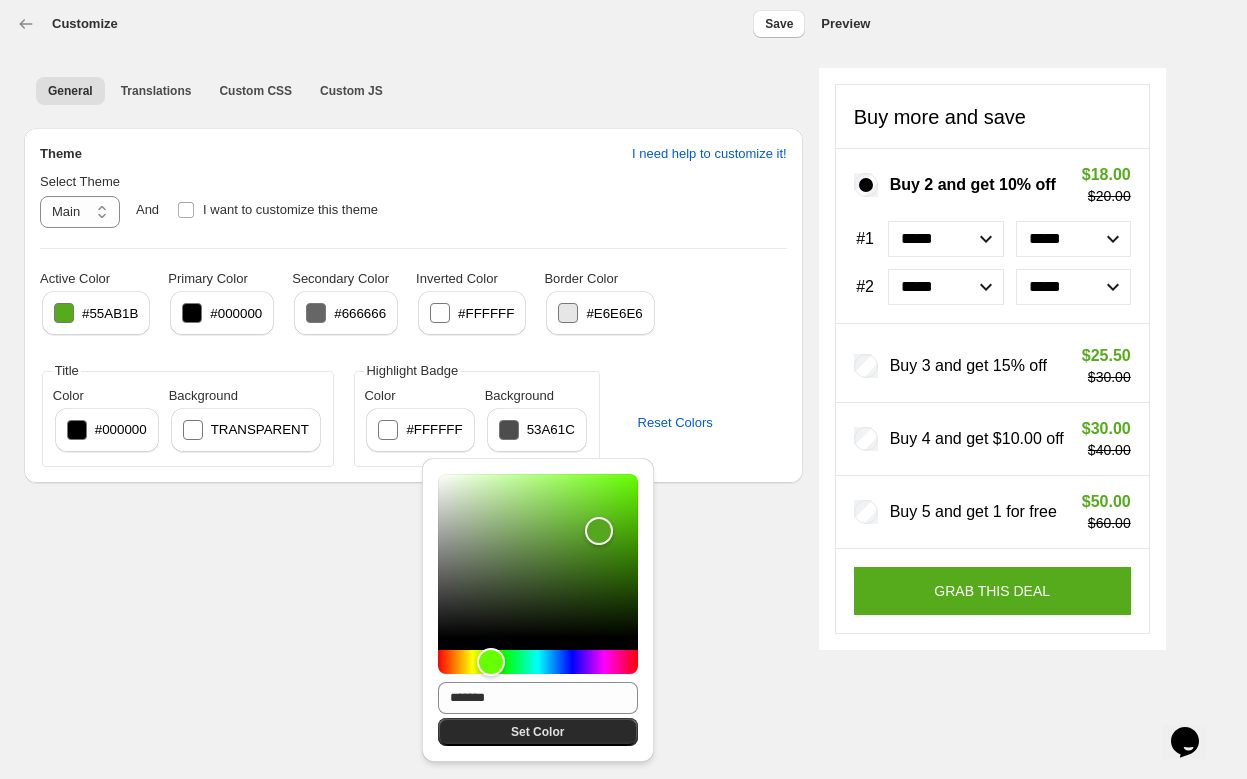 click on "Set Color" at bounding box center (538, 732) 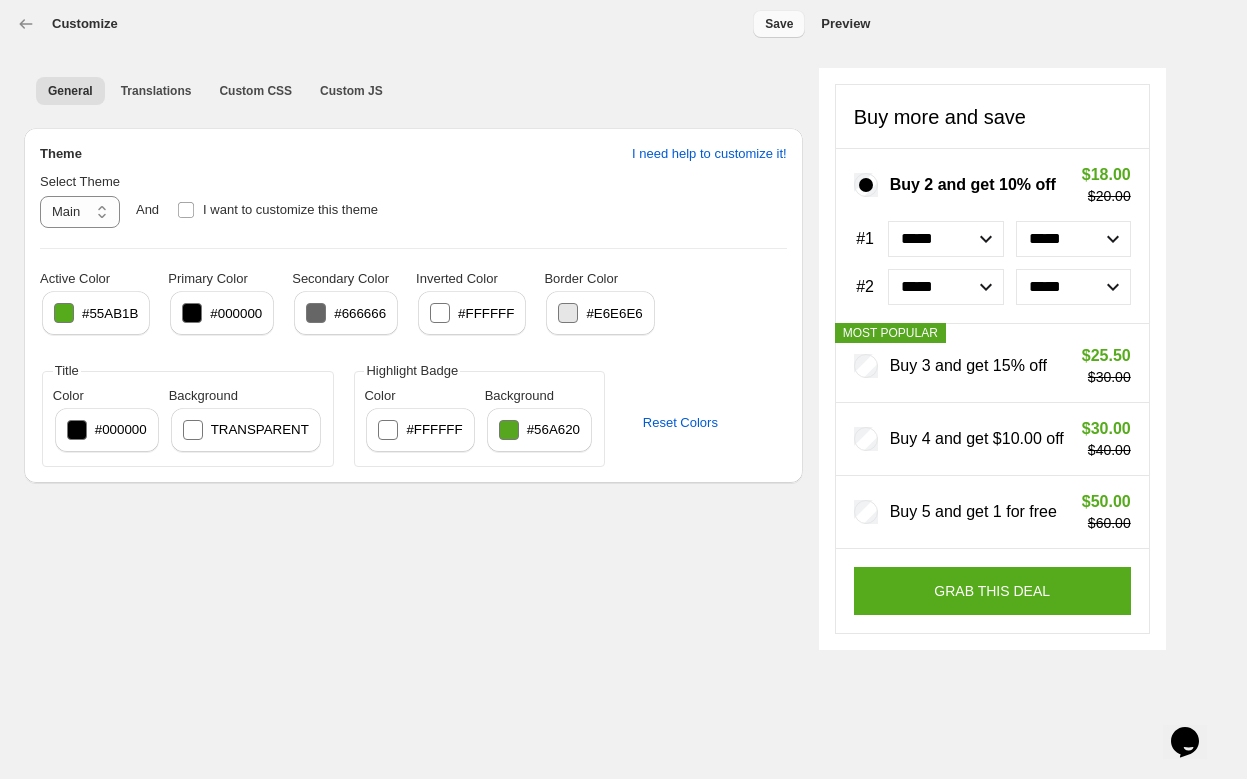 click on "Save" at bounding box center [779, 24] 